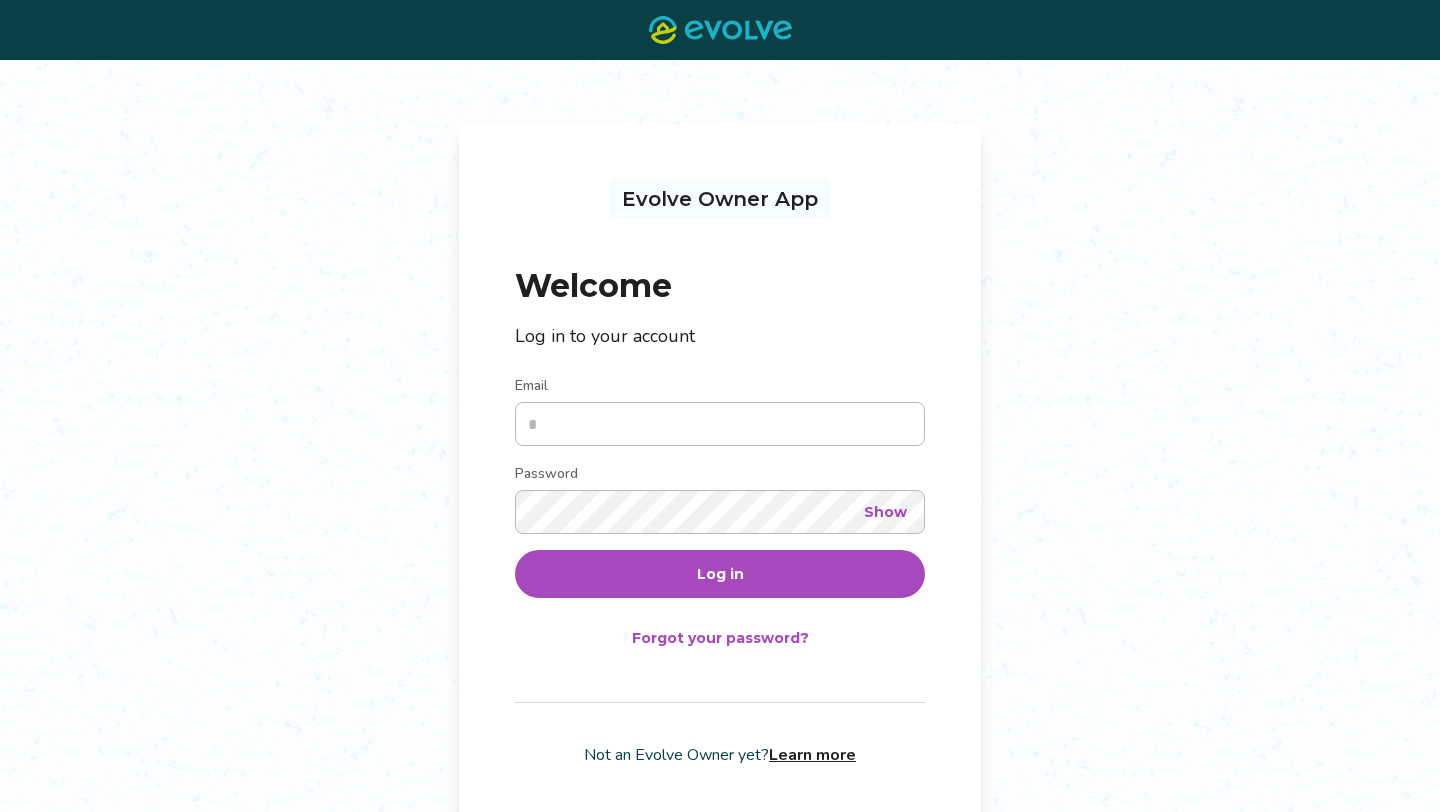 scroll, scrollTop: 0, scrollLeft: 0, axis: both 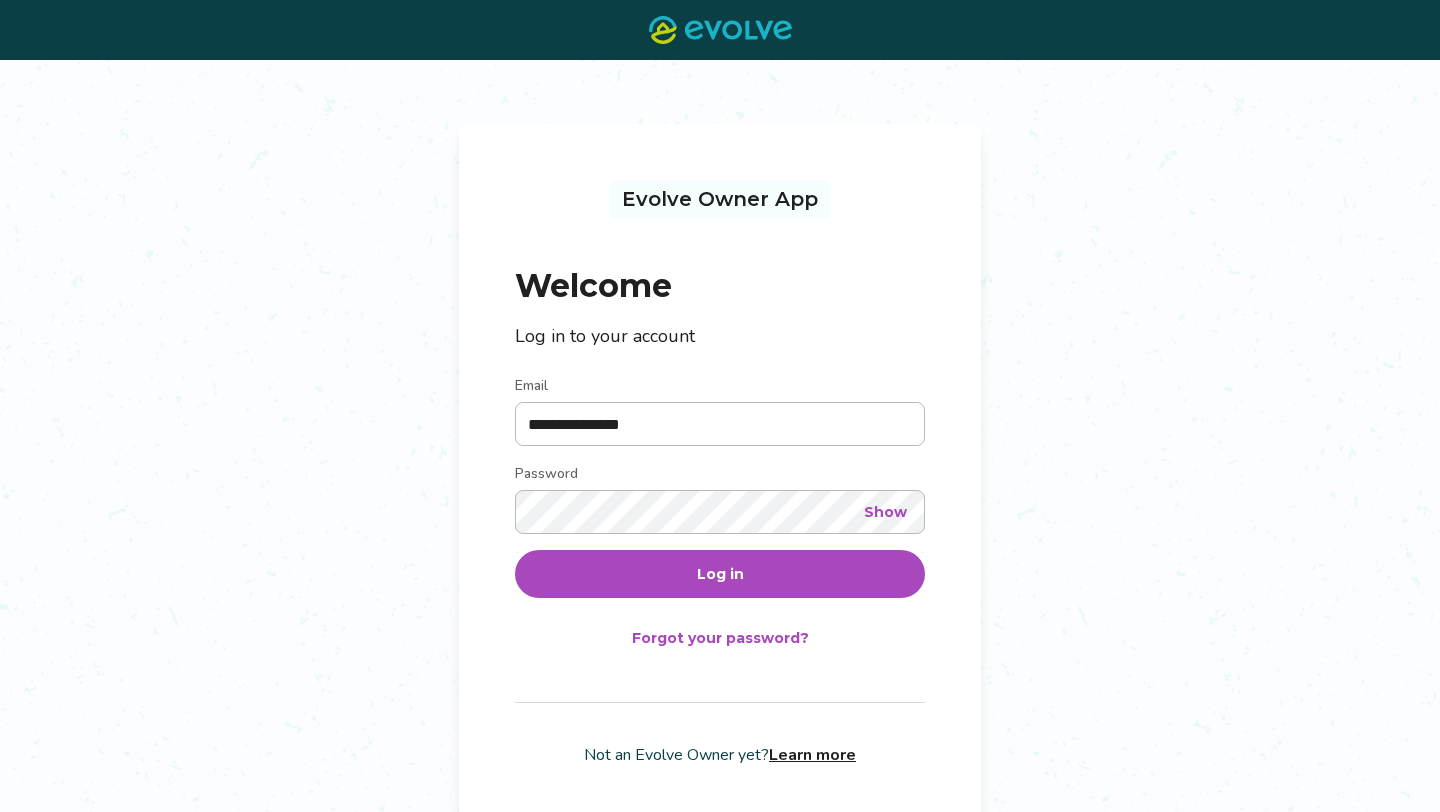 click on "Log in" at bounding box center [720, 574] 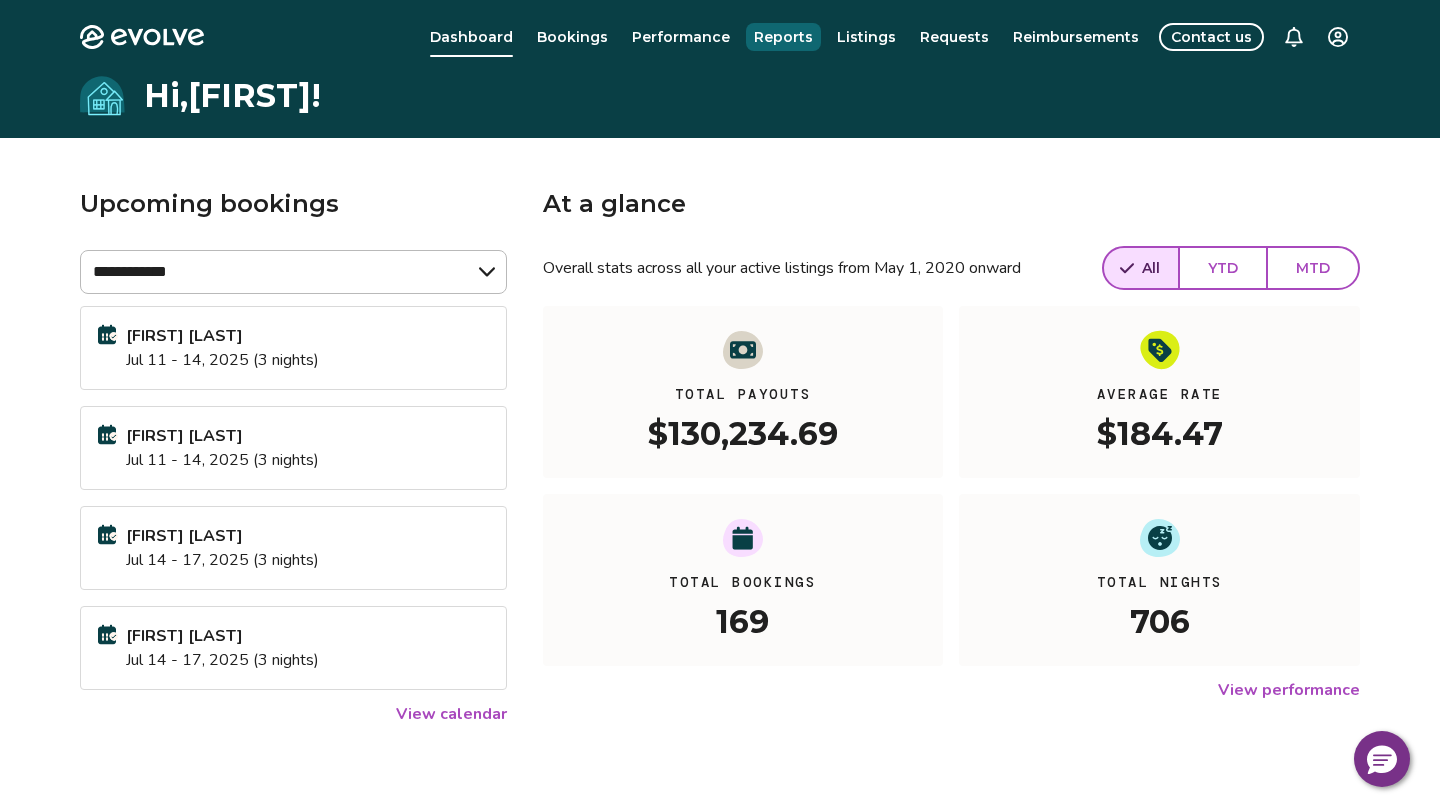 click on "Reports" at bounding box center [783, 37] 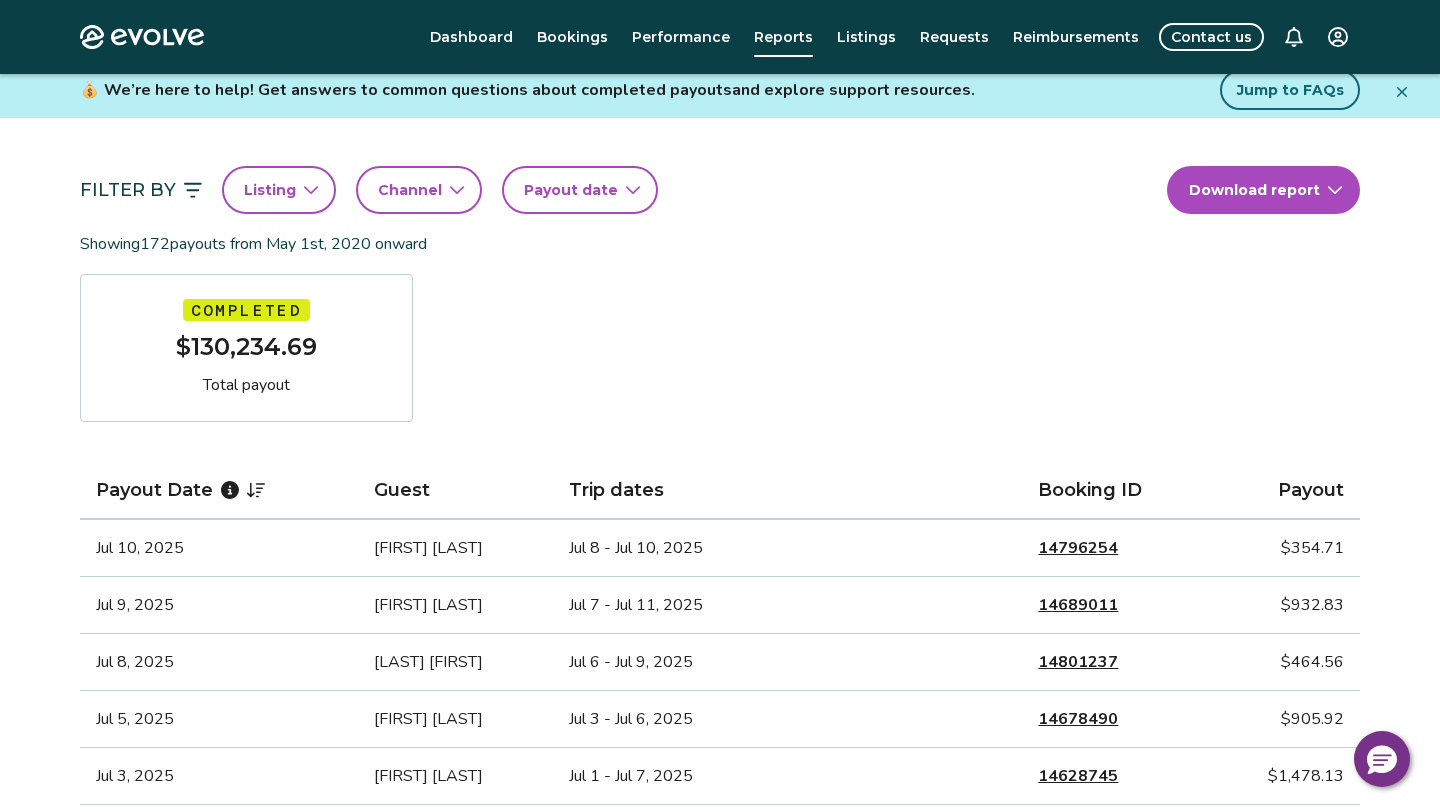 scroll, scrollTop: 160, scrollLeft: 0, axis: vertical 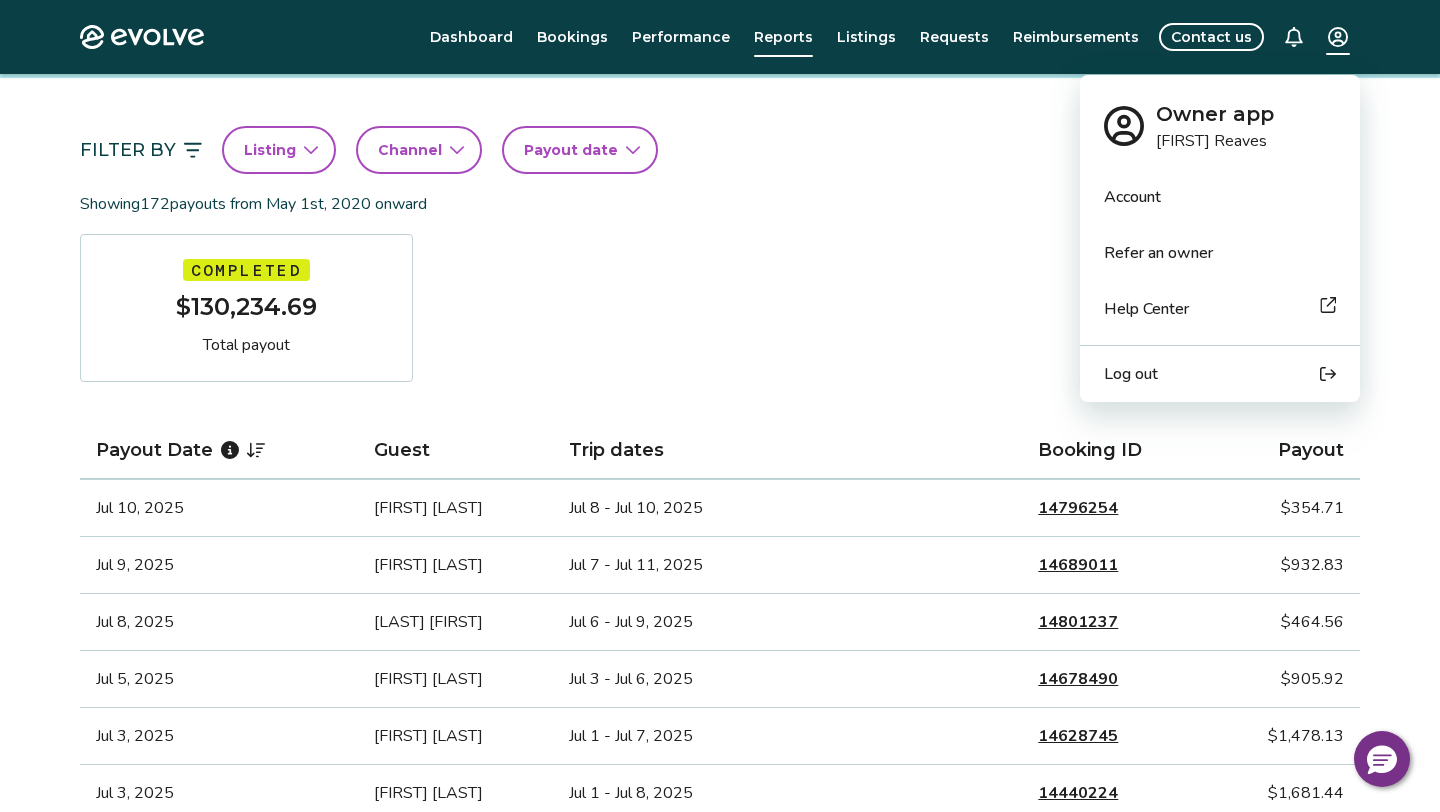 click on "Evolve Dashboard Bookings Performance Reports Listings Requests Reimbursements Contact us Reports Completed payouts Pending payouts Taxes Charges Adjustments 💰 We’re here to help! Get answers to common questions about   completed payouts  and explore support resources. Jump to FAQs Filter By  Listing Channel Payout date Download   report Showing  172  payouts   from May 1st, 2020 onward Completed $130,234.69 Total payout Payout Date Guest Trip dates Booking ID Payout Jul 10, 2025 Vanteshia Preston Jul 8 - Jul 10, 2025 14796254 $354.71 Jul 9, 2025 Alex Mitchell Jul 7 - Jul 11, 2025 14689011 $932.83 Jul 8, 2025 Schlosser James Jul 6 - Jul 9, 2025 14801237 $464.56 Jul 5, 2025 James Perez Jul 3 - Jul 6, 2025 14678490 $905.92 Jul 3, 2025 Peyton Arrison Jul 1 - Jul 7, 2025 14628745 $1,478.13 Jul 3, 2025 Mai See Vang Yang Jul 1 - Jul 8, 2025 14440224 $1,681.44 Jul 1, 2025 Monique Rivera Jun 29 - Jul 3, 2025 14694806 $714.31 Jun 28, 2025 Blaze Hogue Jun 26 - Jun 30, 2025 14679770 $852.02 Jun 26, 2025 14726274 1" at bounding box center (720, 1137) 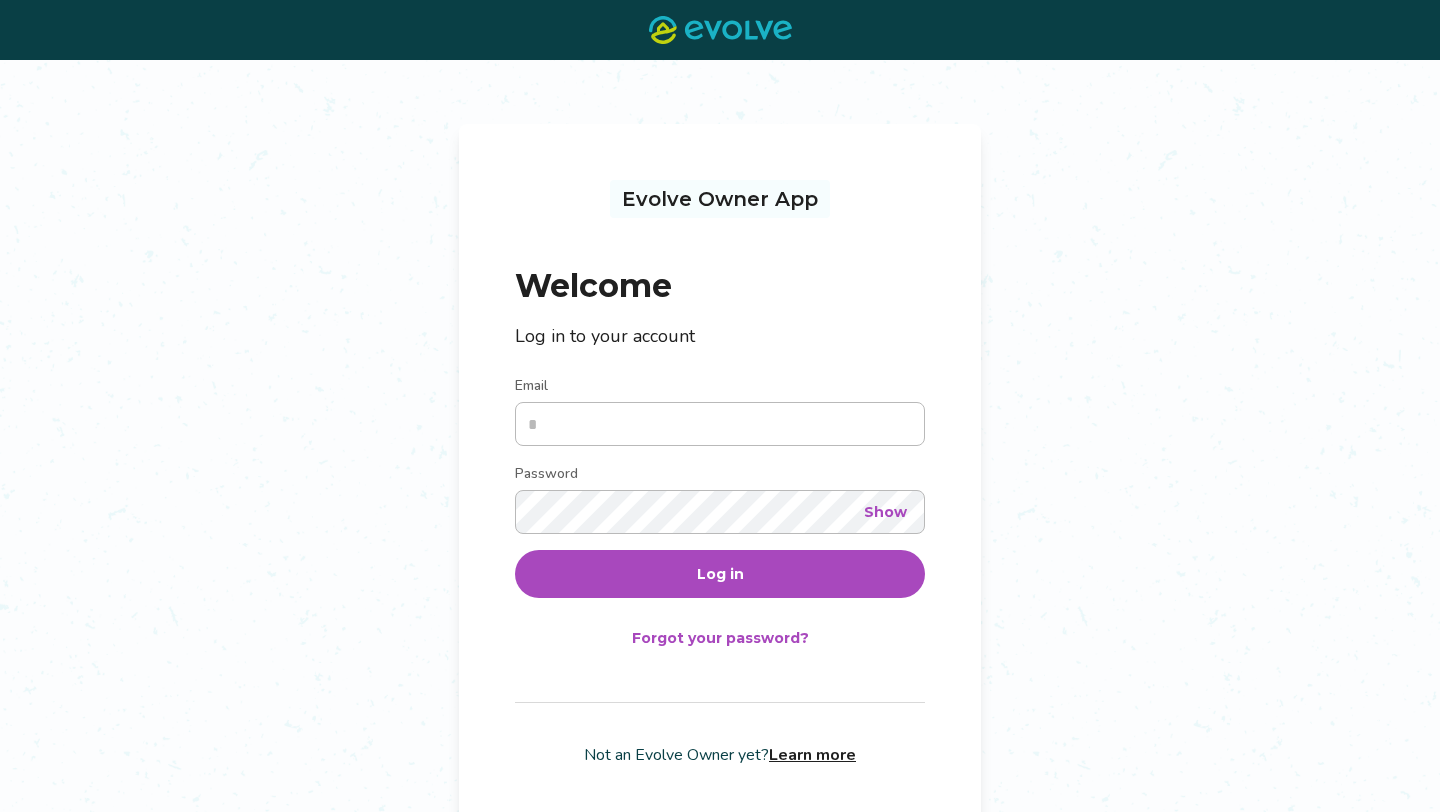 scroll, scrollTop: 0, scrollLeft: 0, axis: both 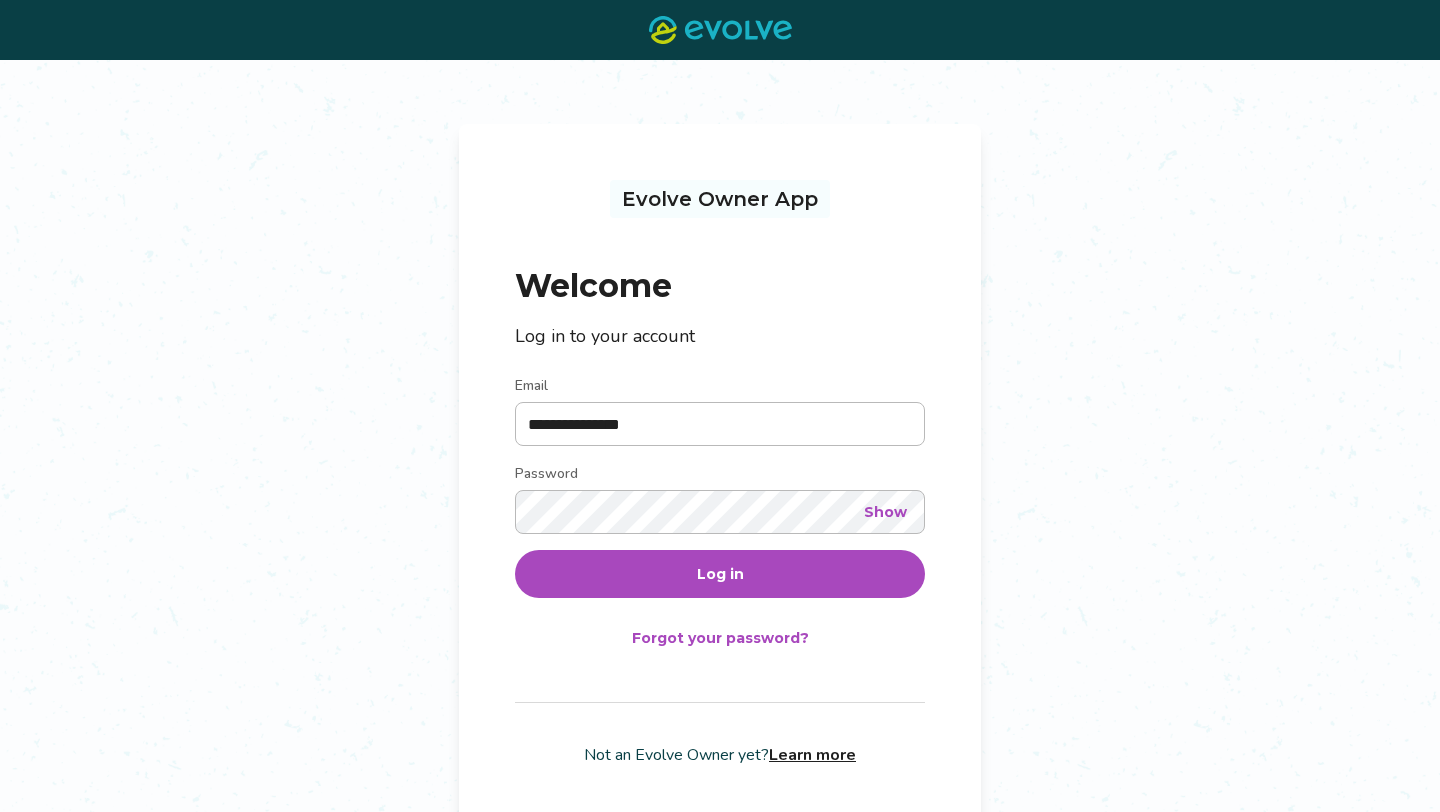 click on "Log in" at bounding box center (720, 574) 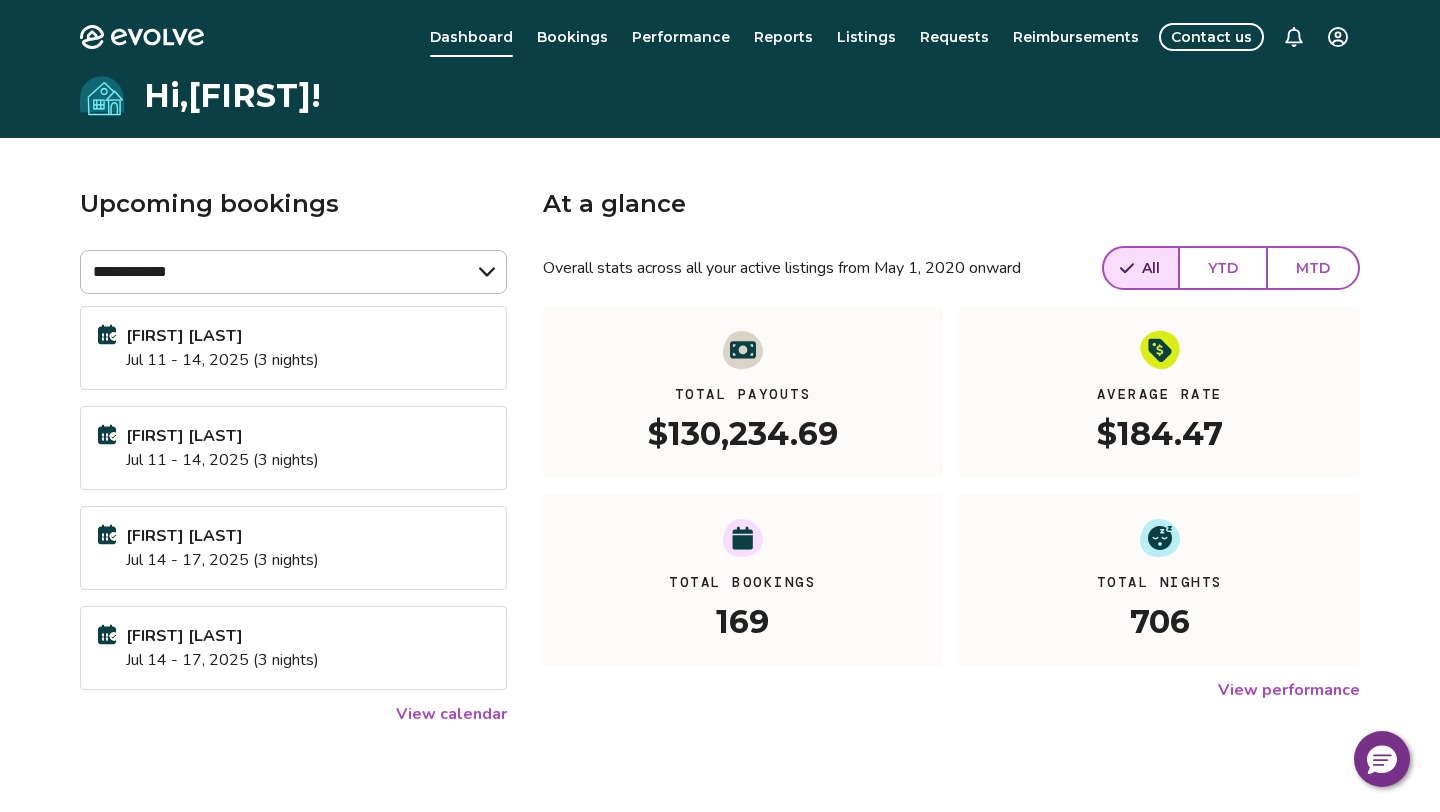 click on "Jul 11 - 14, 2025 (3 nights)" at bounding box center [222, 360] 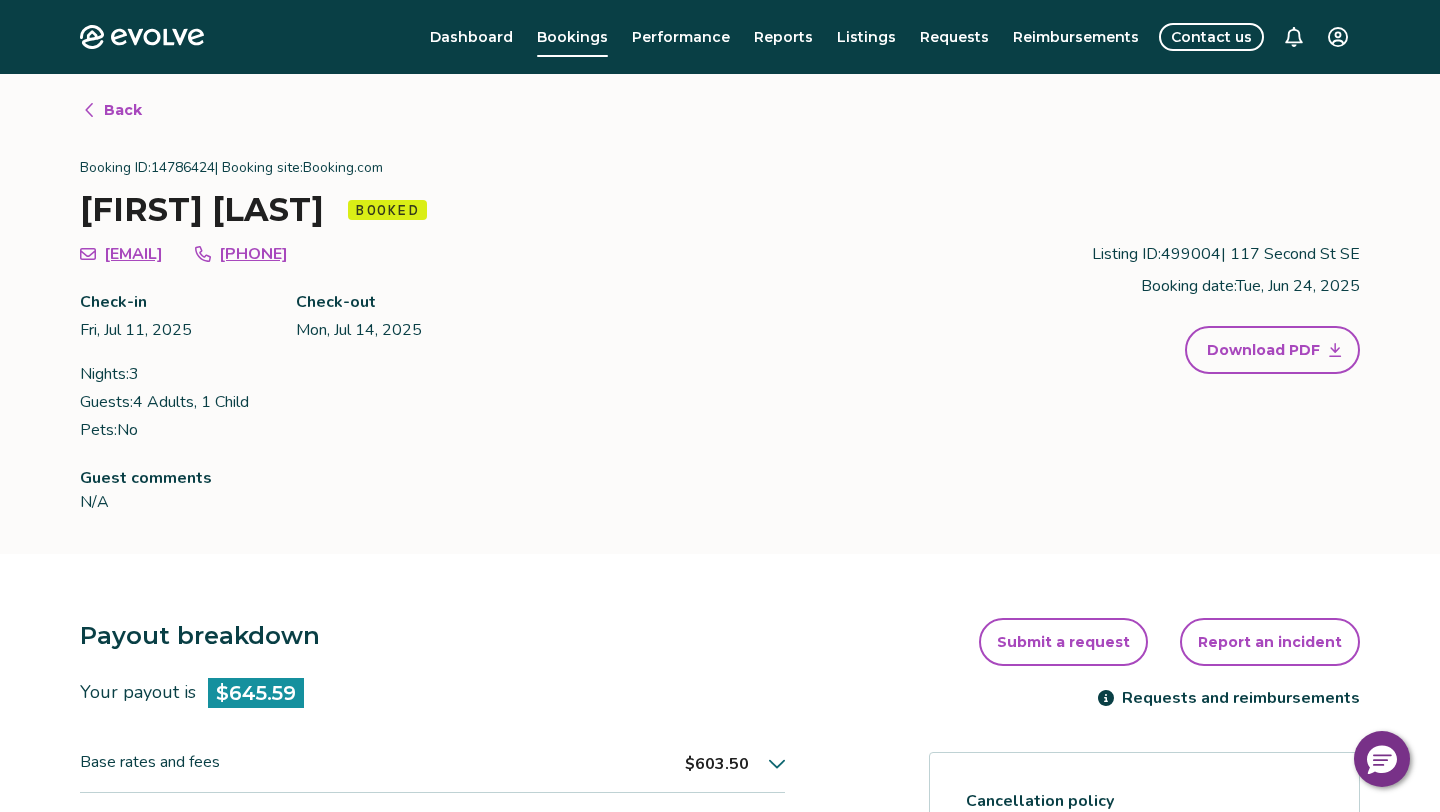 click on "Back" at bounding box center (112, 110) 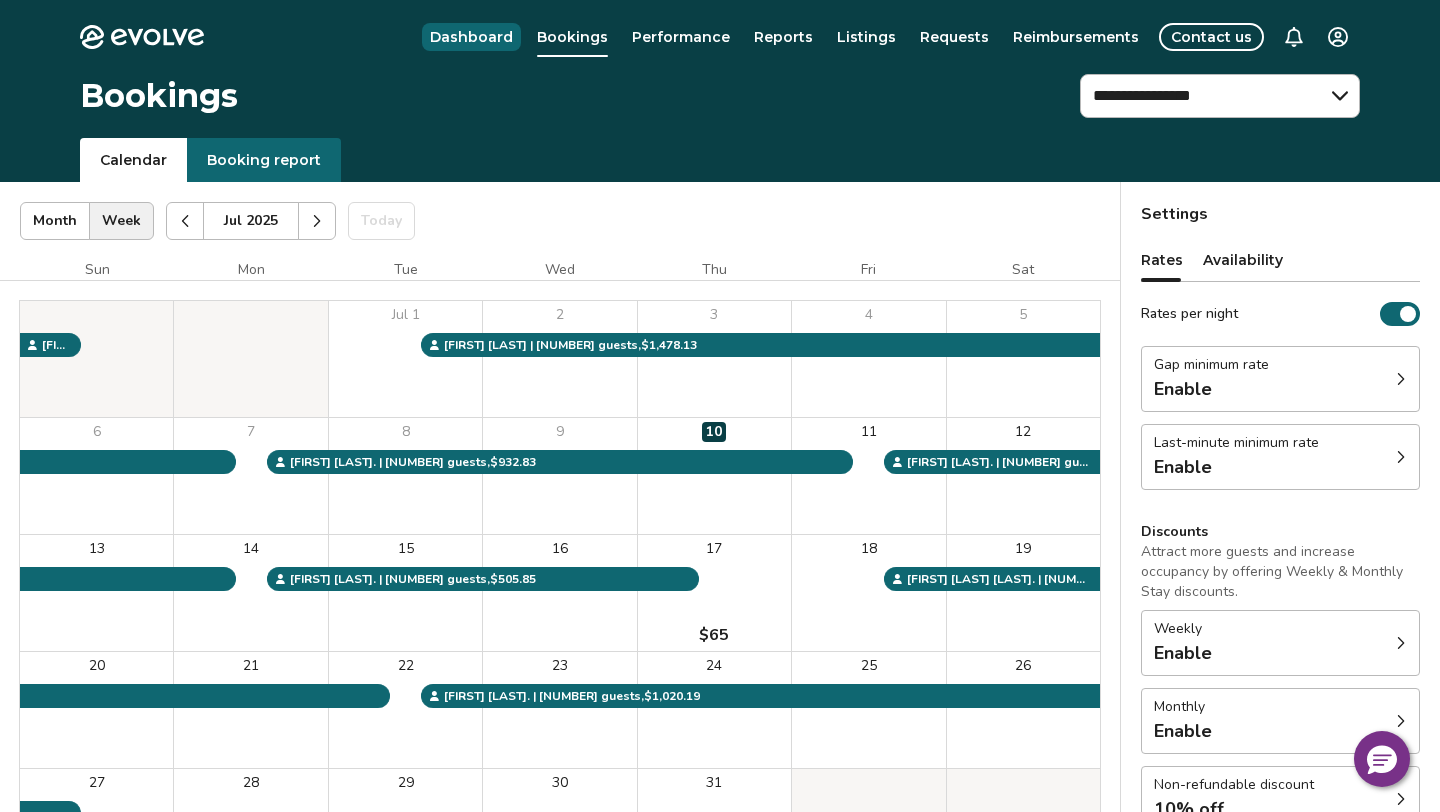 click on "Dashboard" at bounding box center (471, 37) 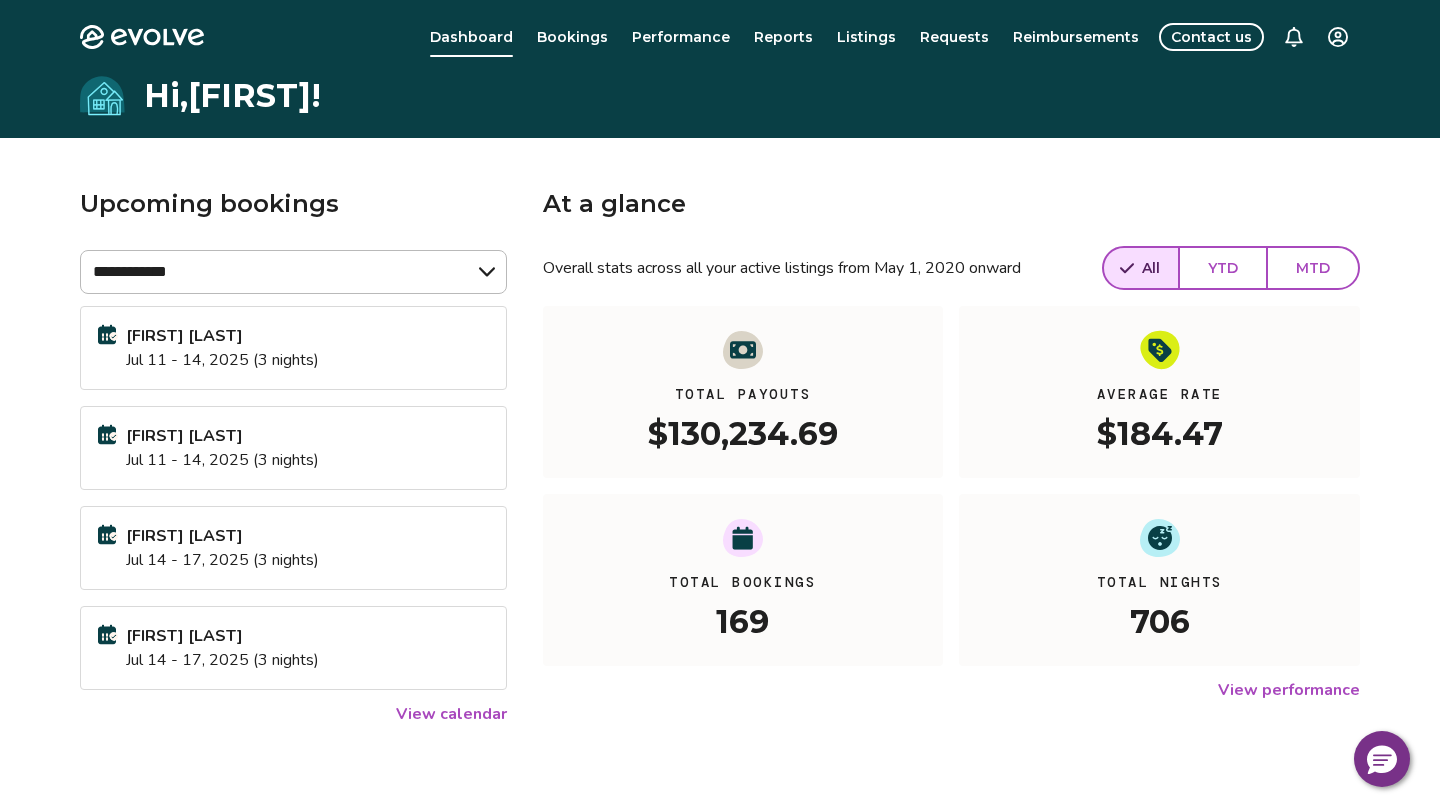 click on "Jul 11 - 14, 2025 (3 nights)" at bounding box center (222, 460) 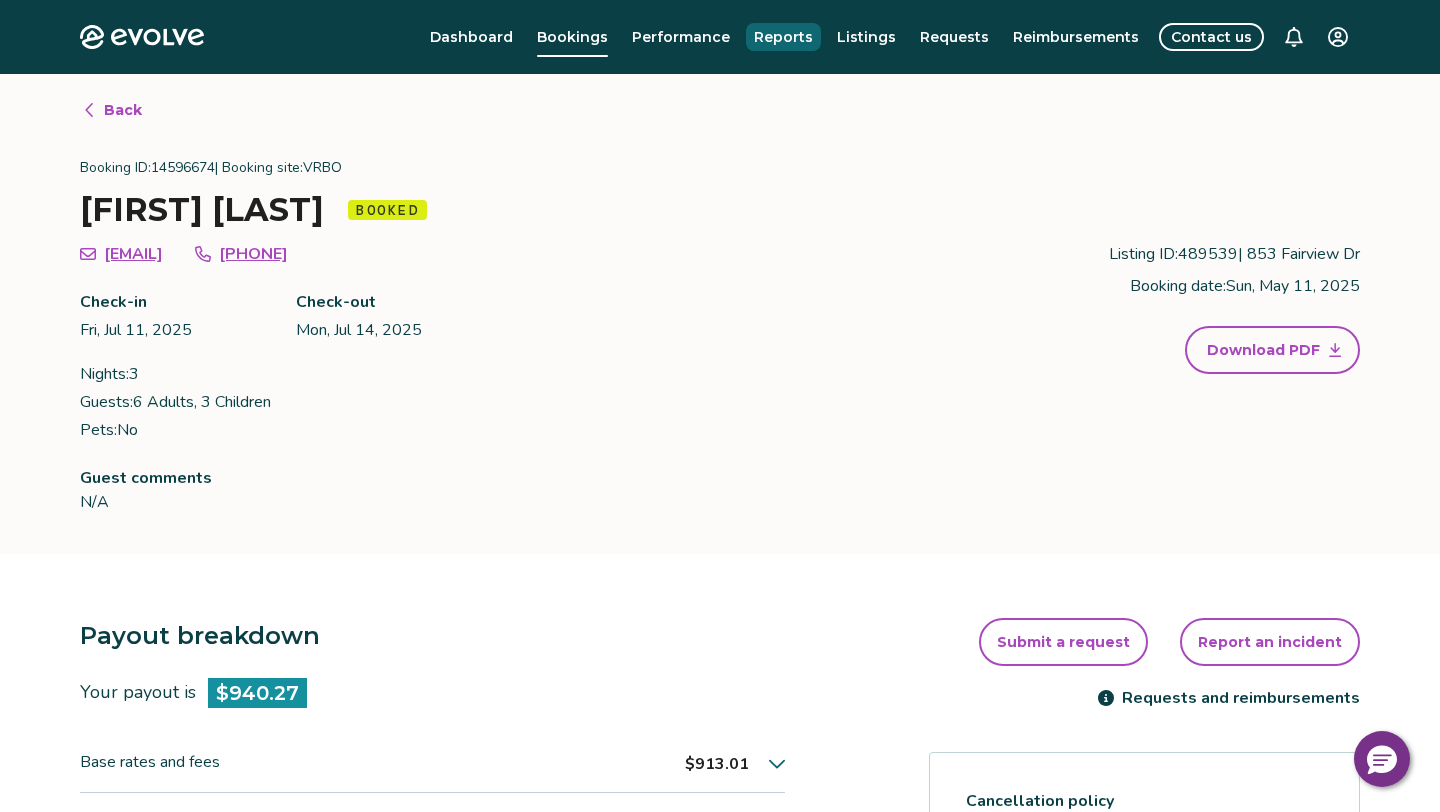 click on "Reports" at bounding box center (783, 37) 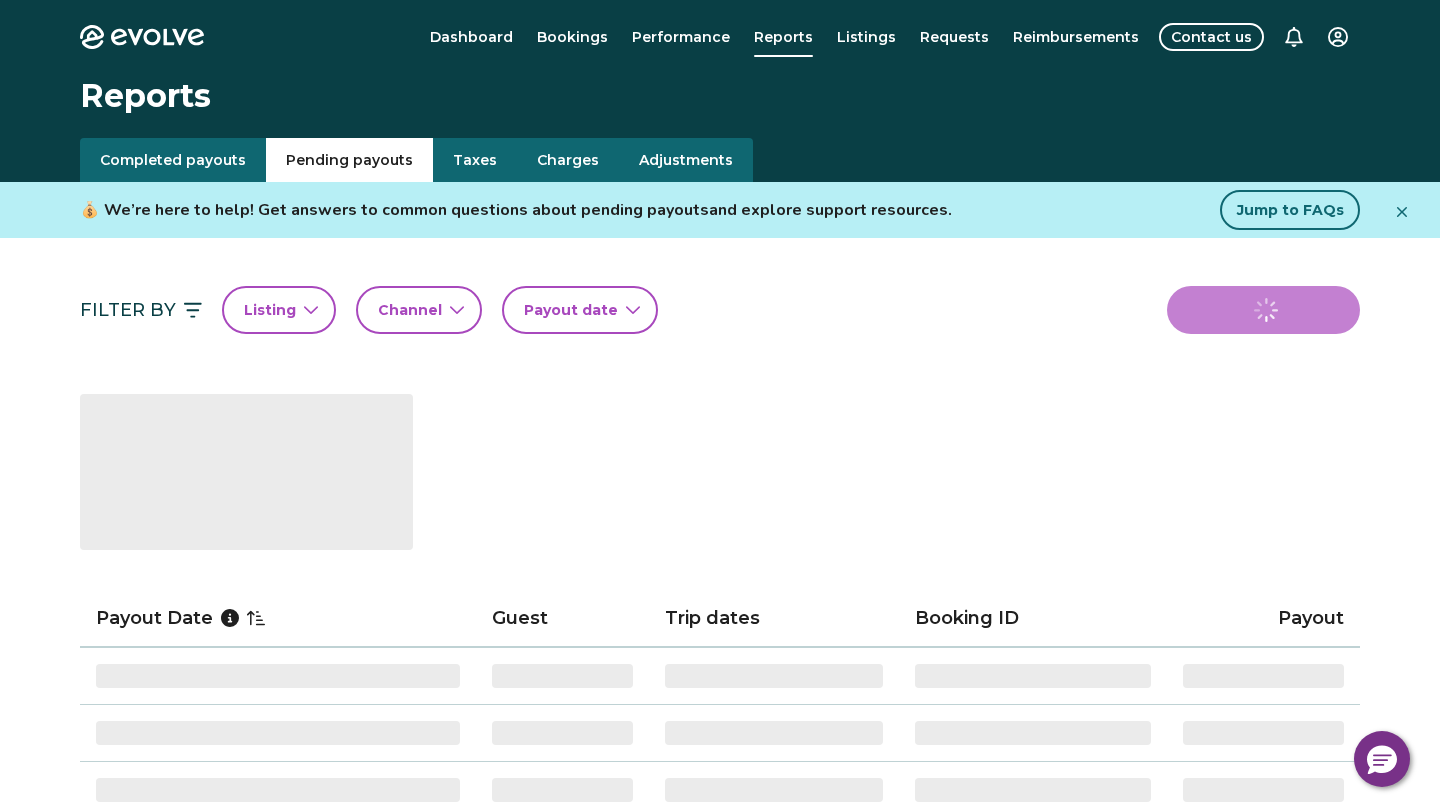 click on "Pending payouts" at bounding box center (349, 160) 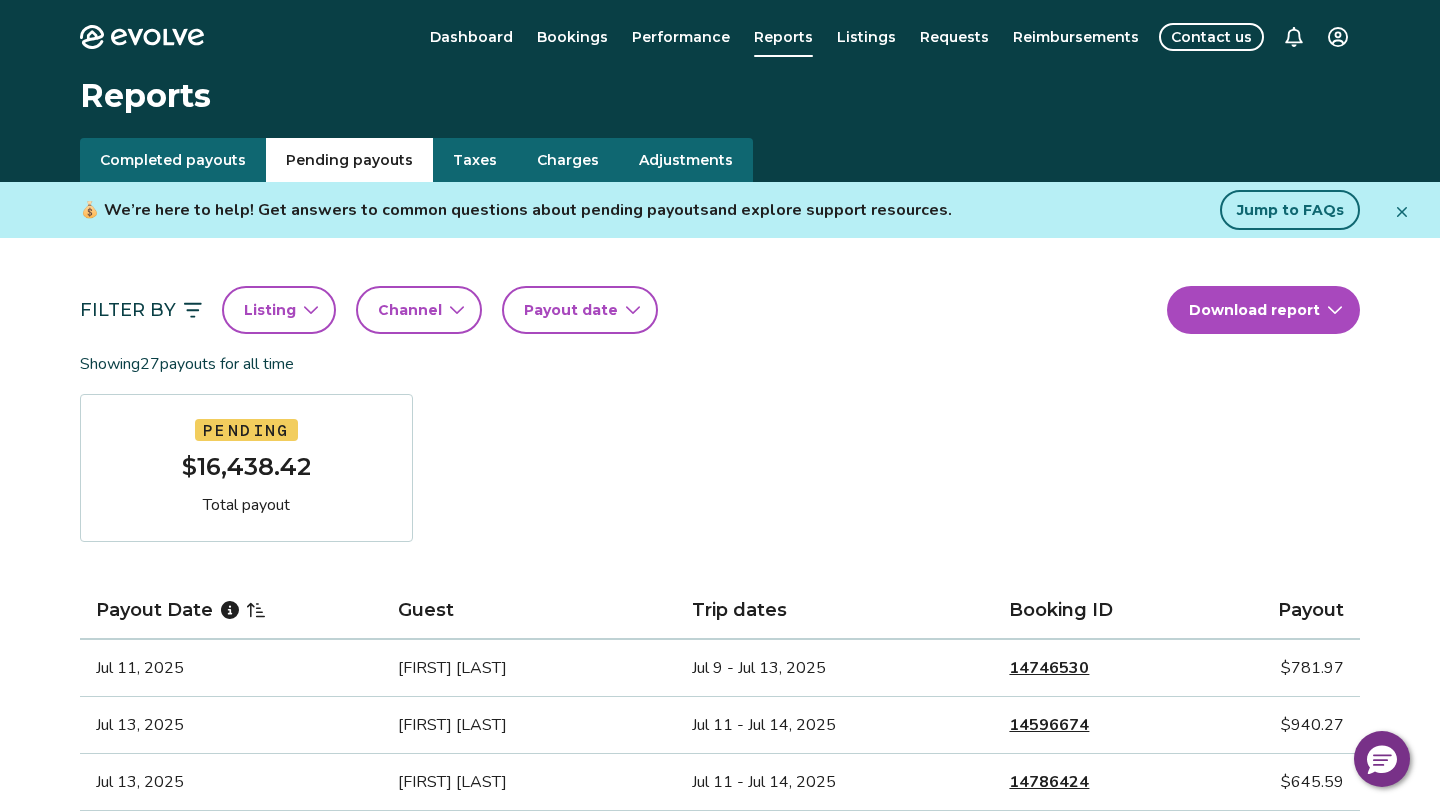 type 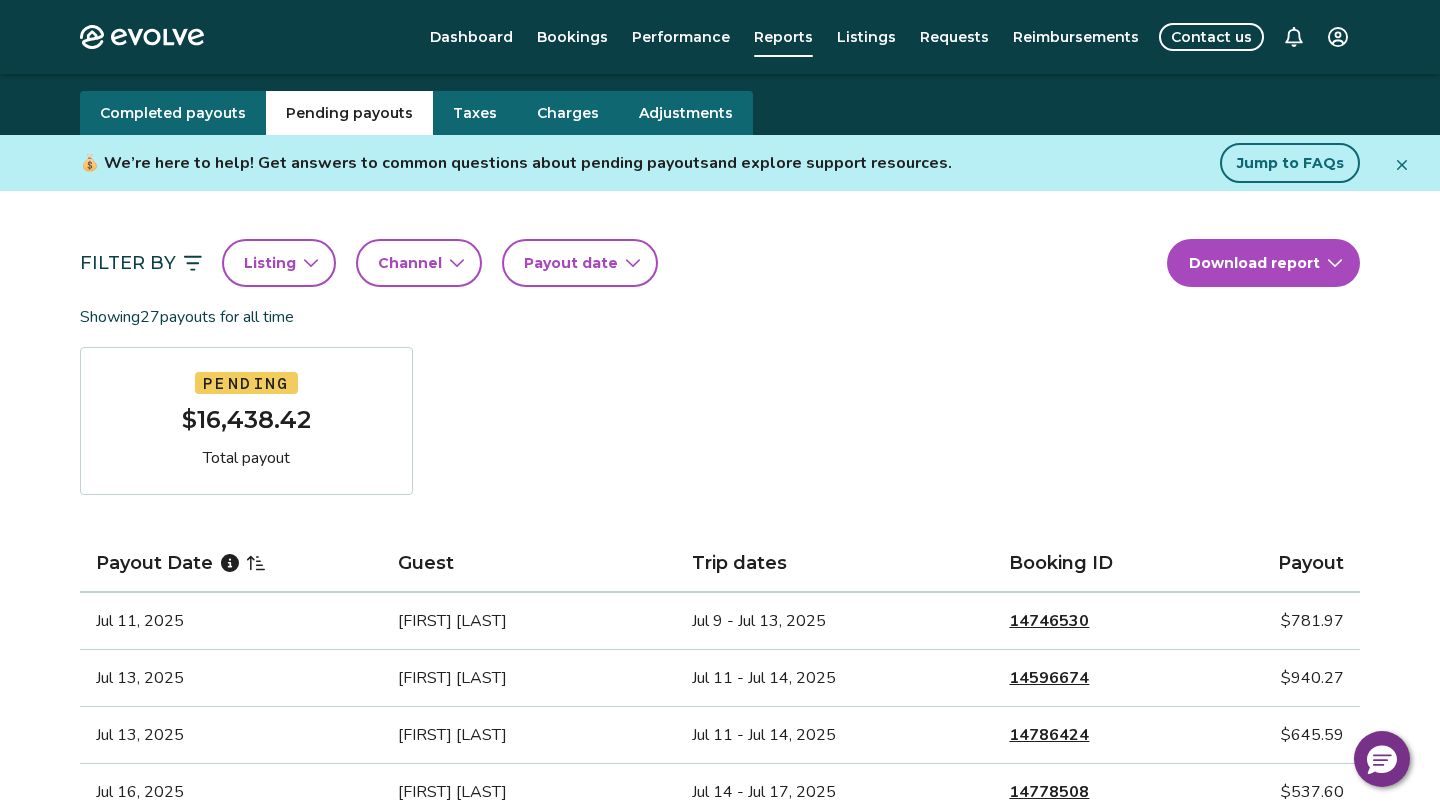 scroll, scrollTop: 0, scrollLeft: 0, axis: both 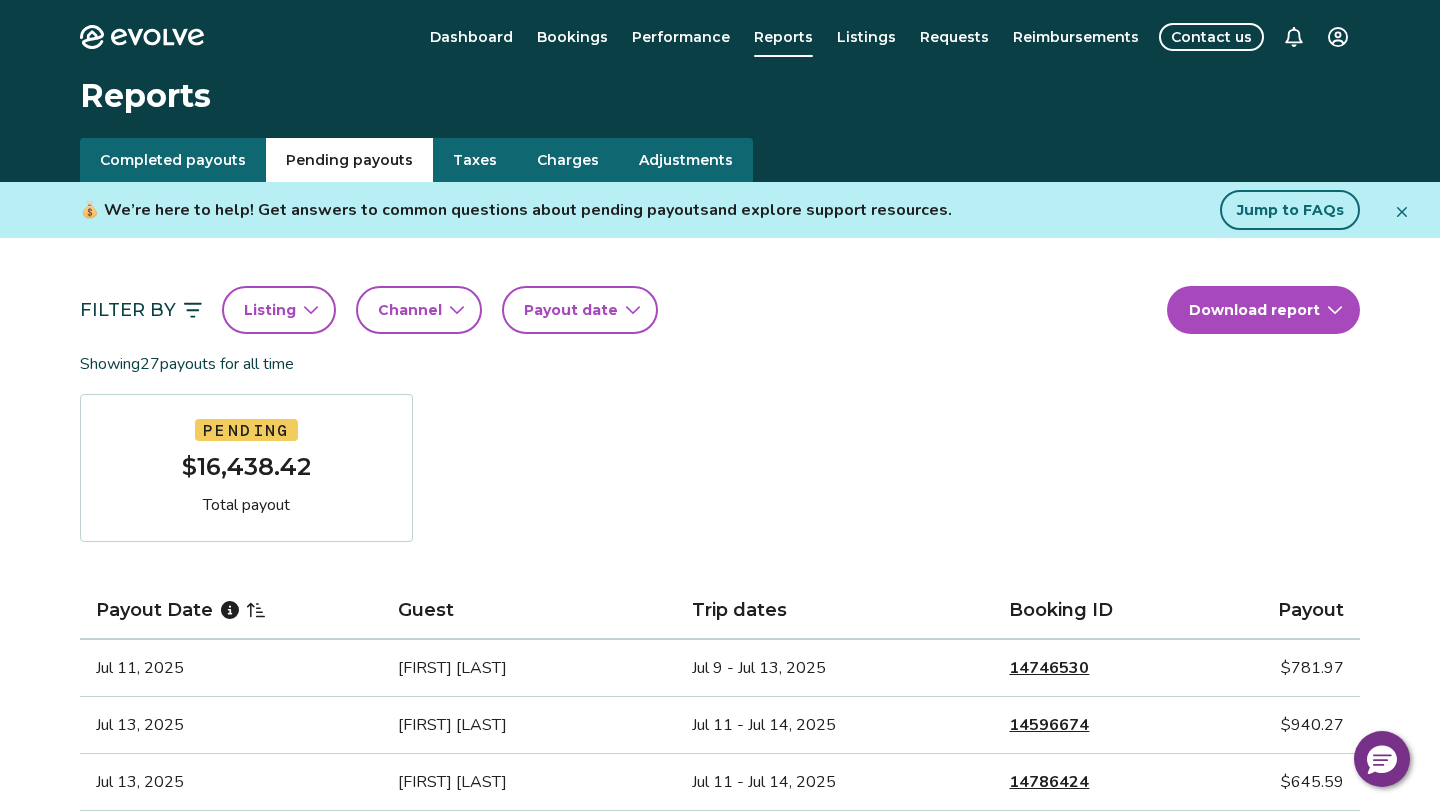 click on "Taxes" at bounding box center (475, 160) 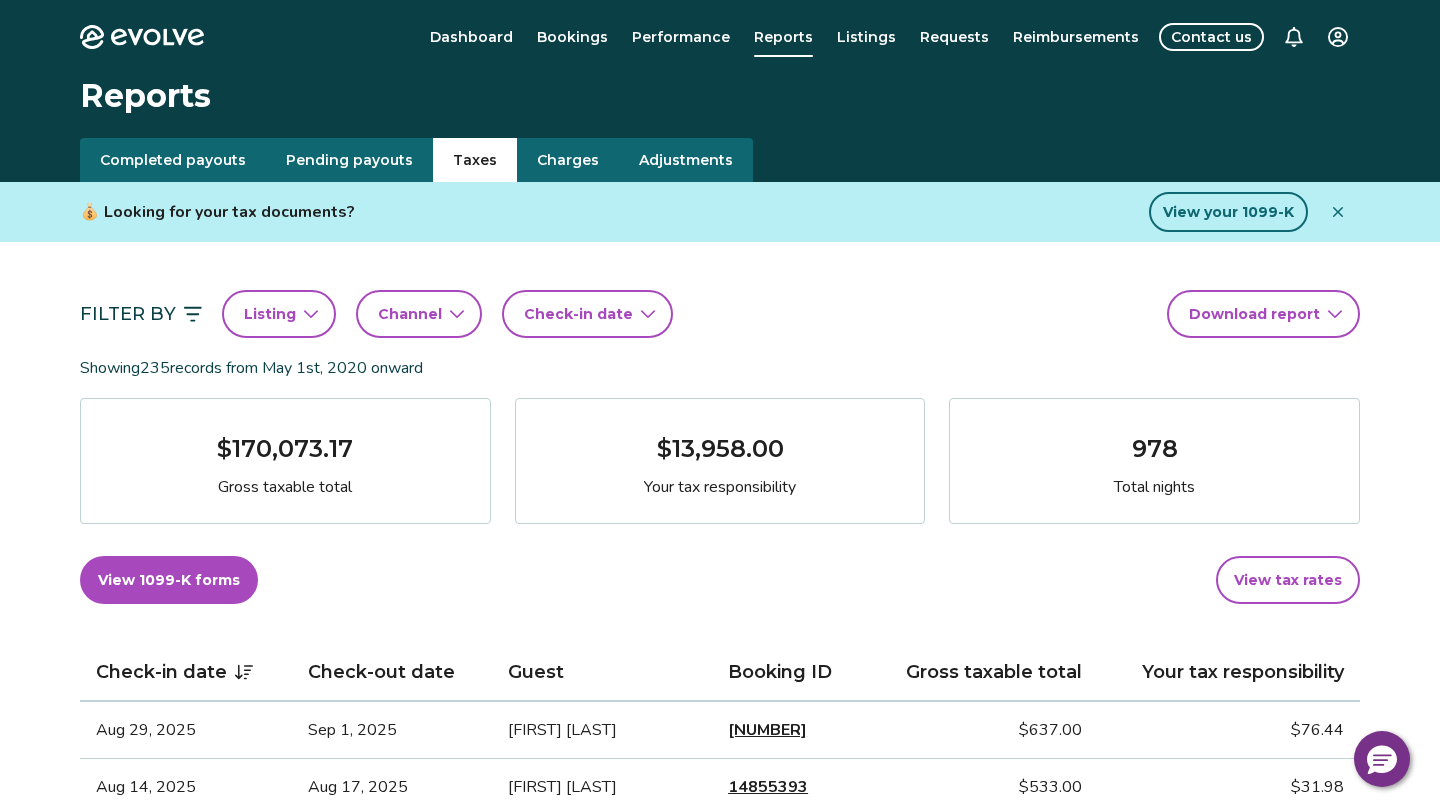 click 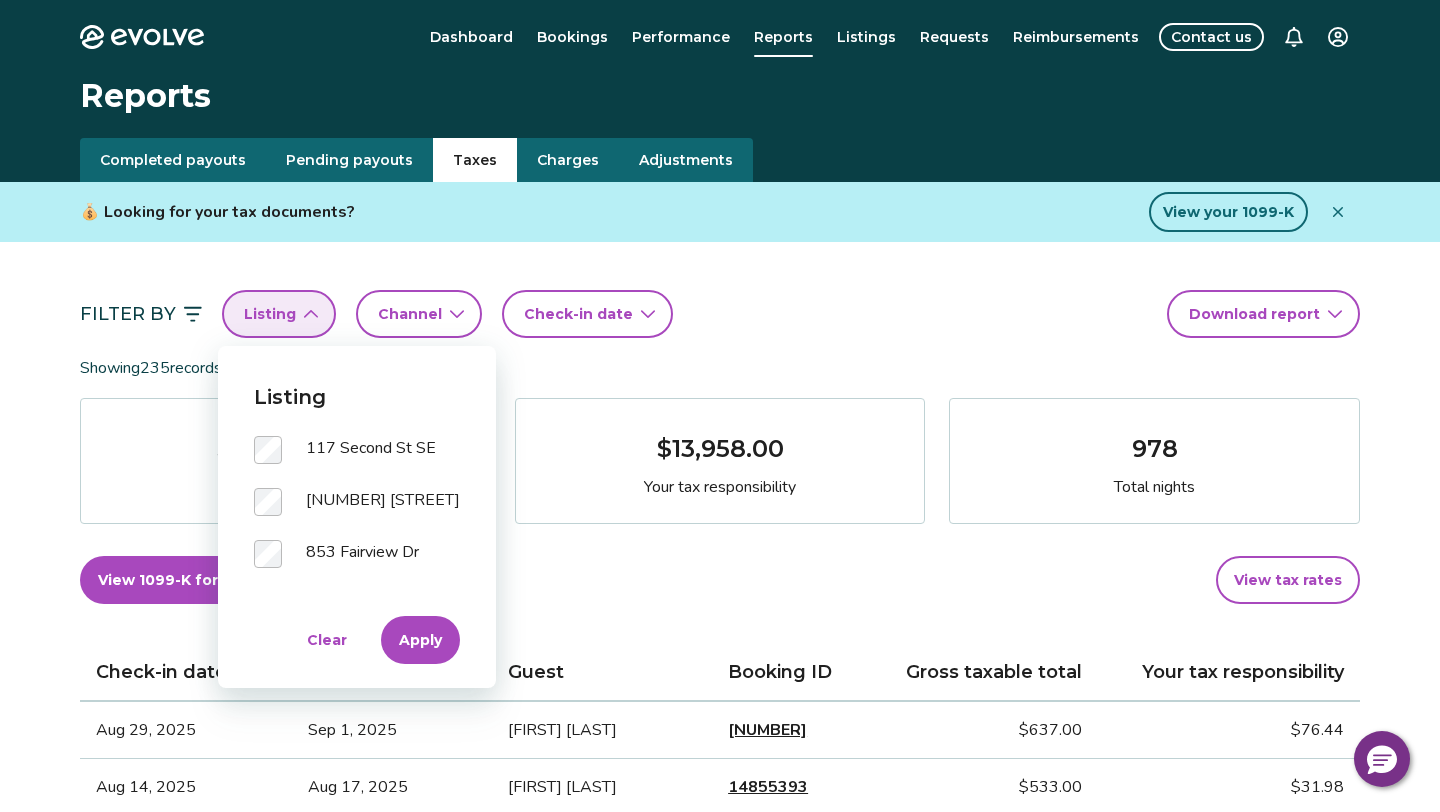 click on "Apply" at bounding box center [420, 640] 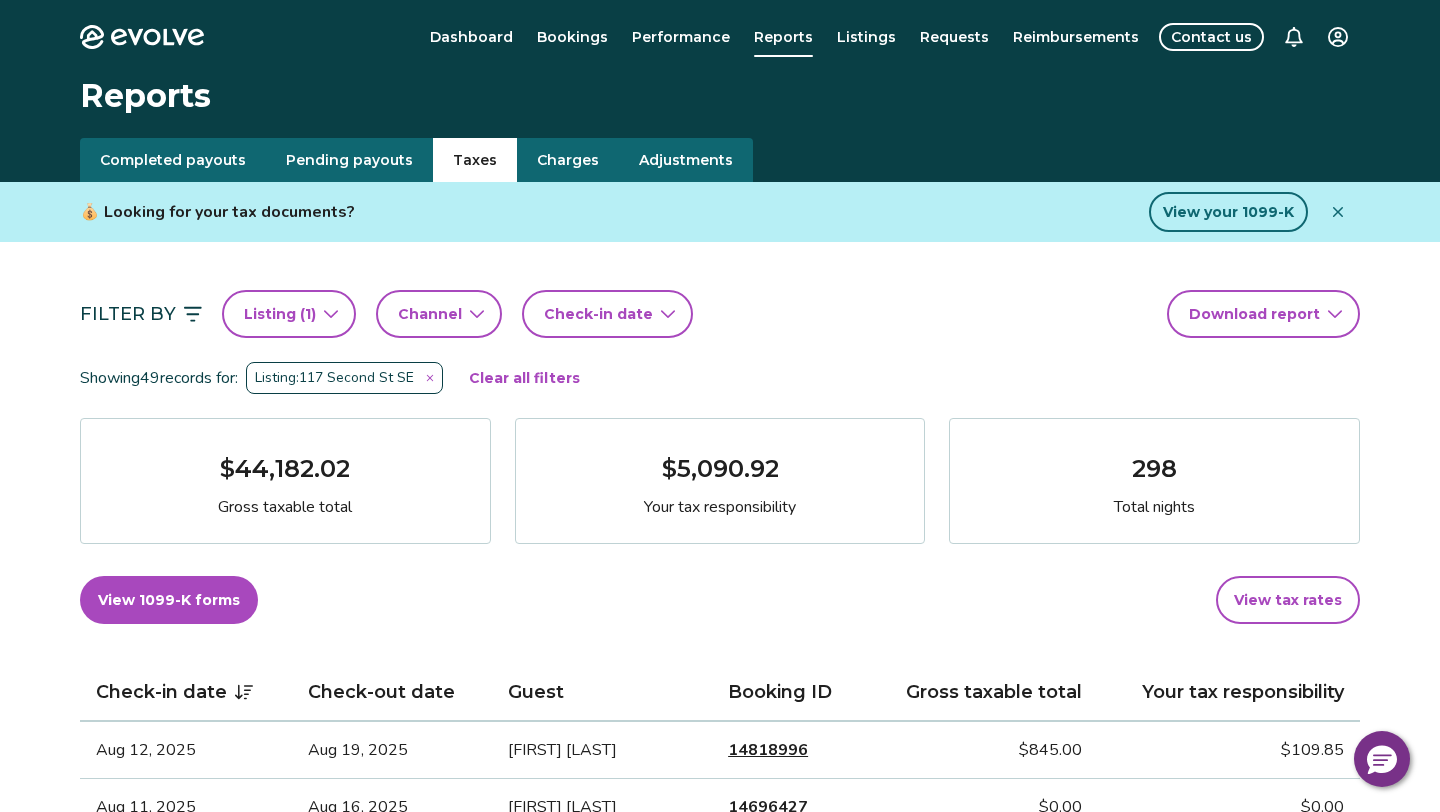 click on "Check-in date" at bounding box center (607, 314) 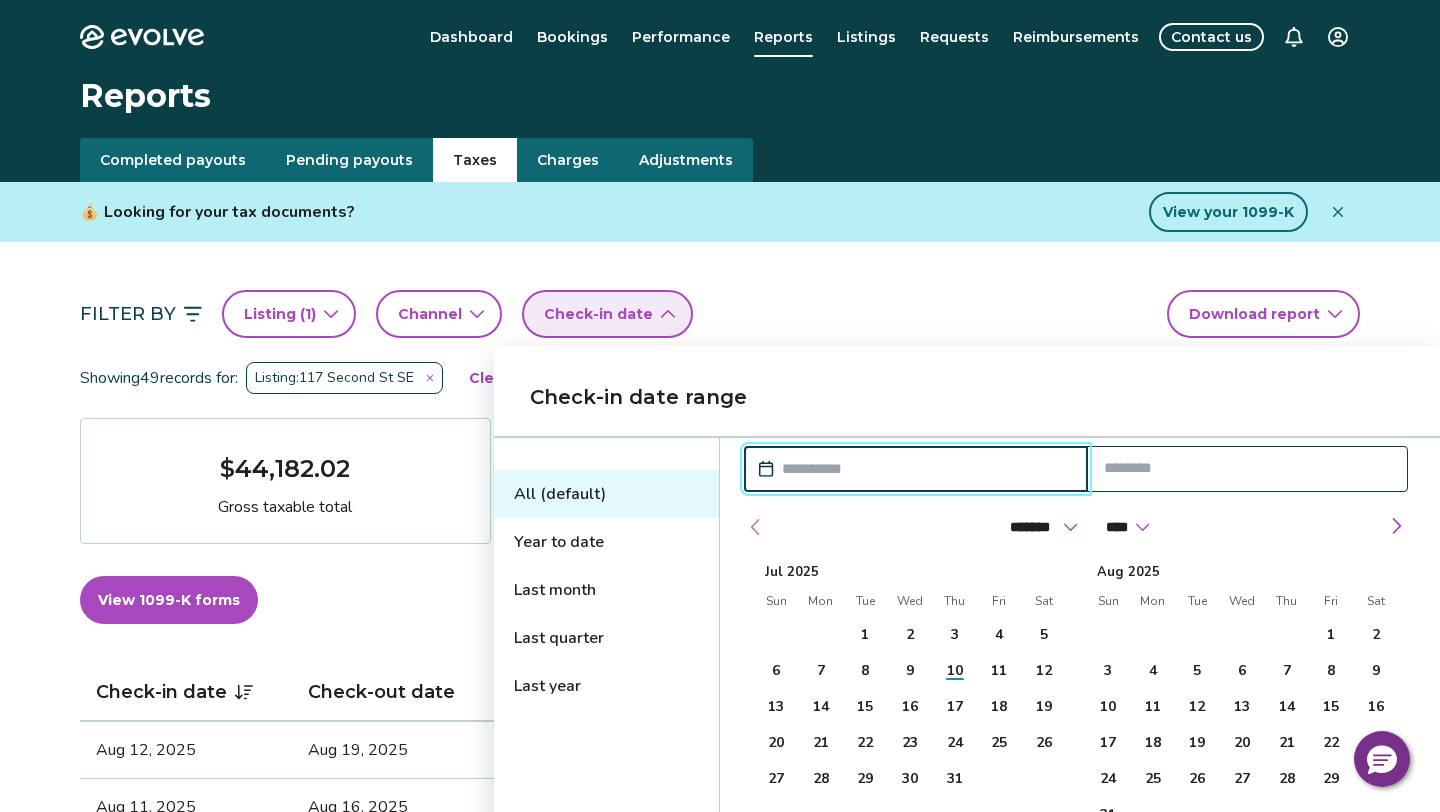 click at bounding box center [756, 527] 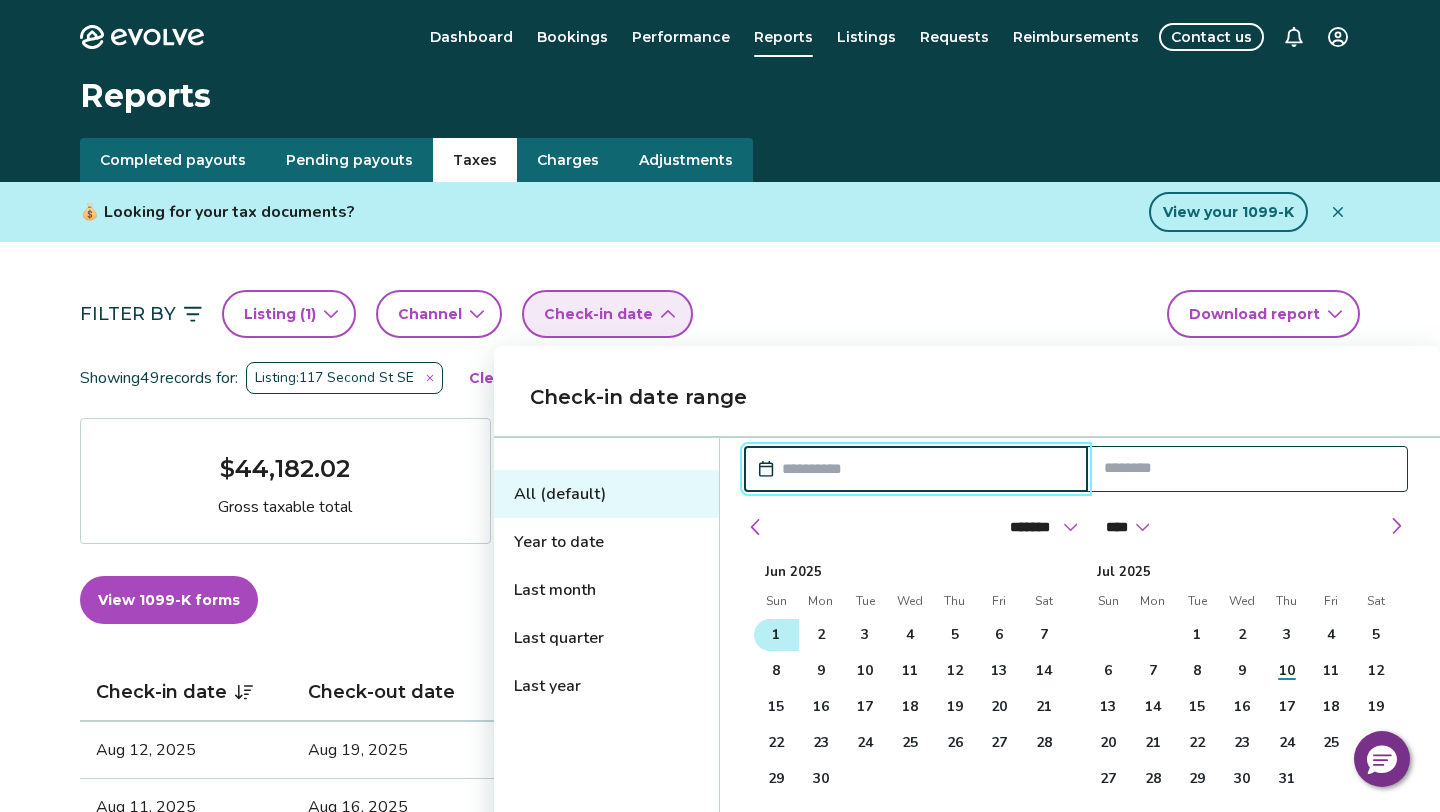 click on "1" at bounding box center [776, 635] 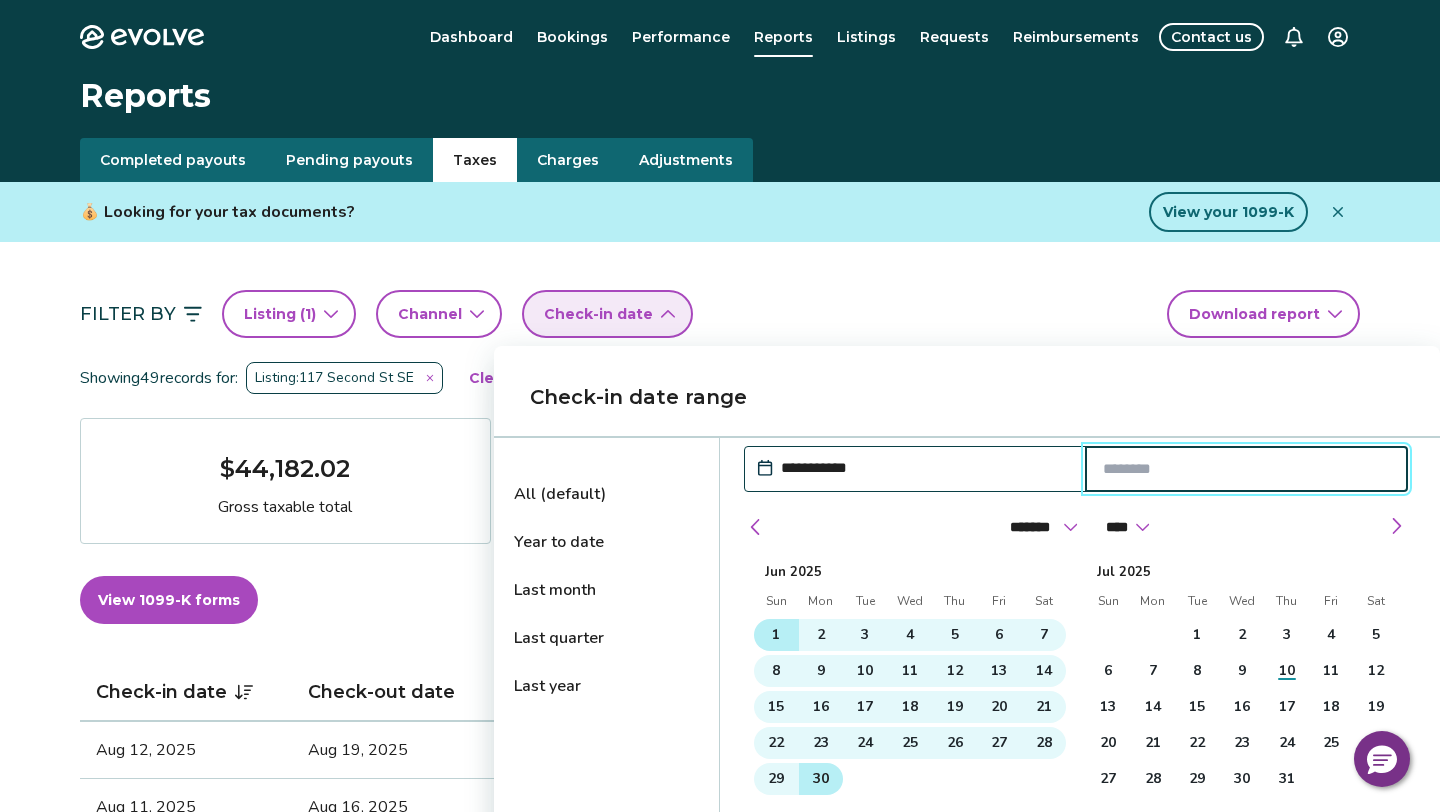 click on "30" at bounding box center [821, 779] 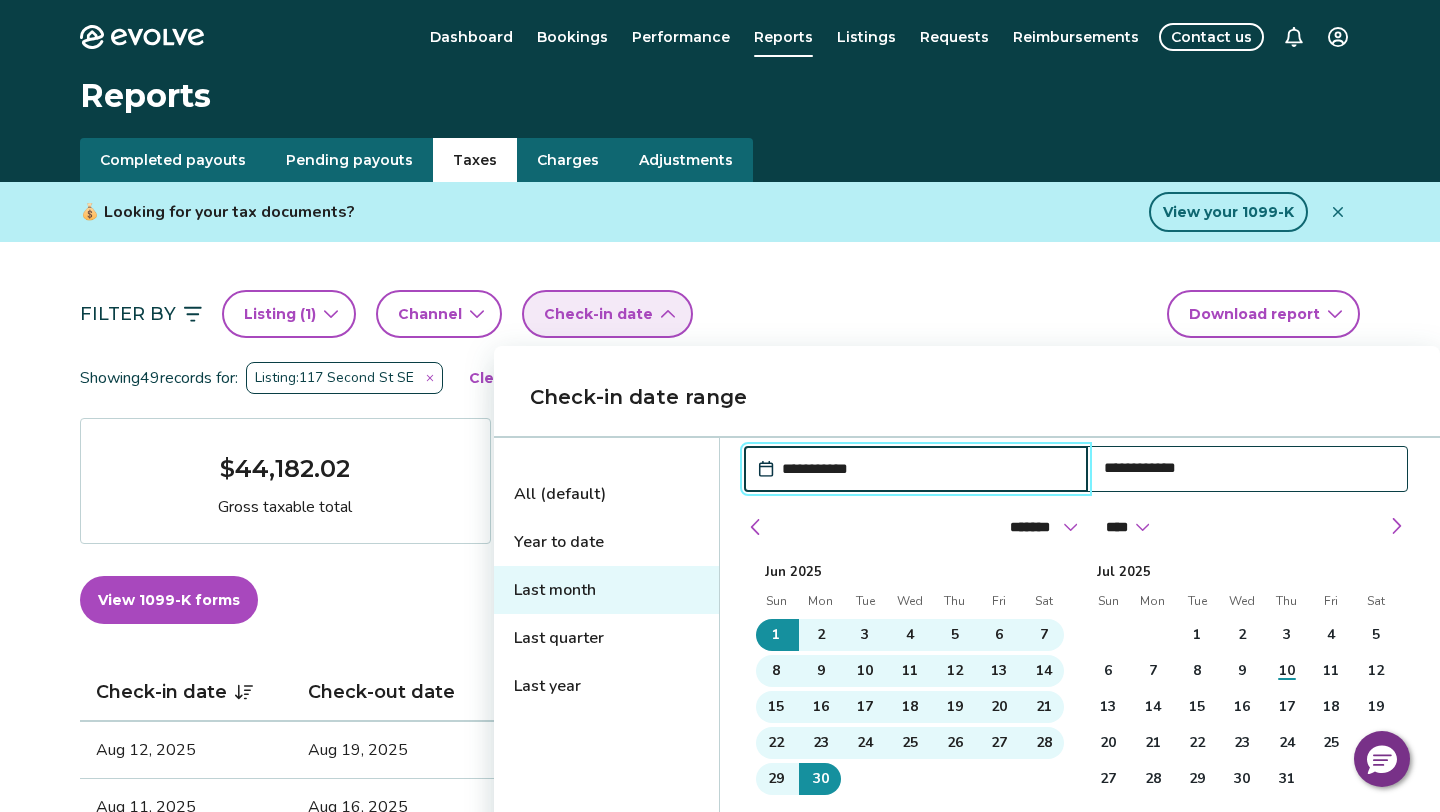 type 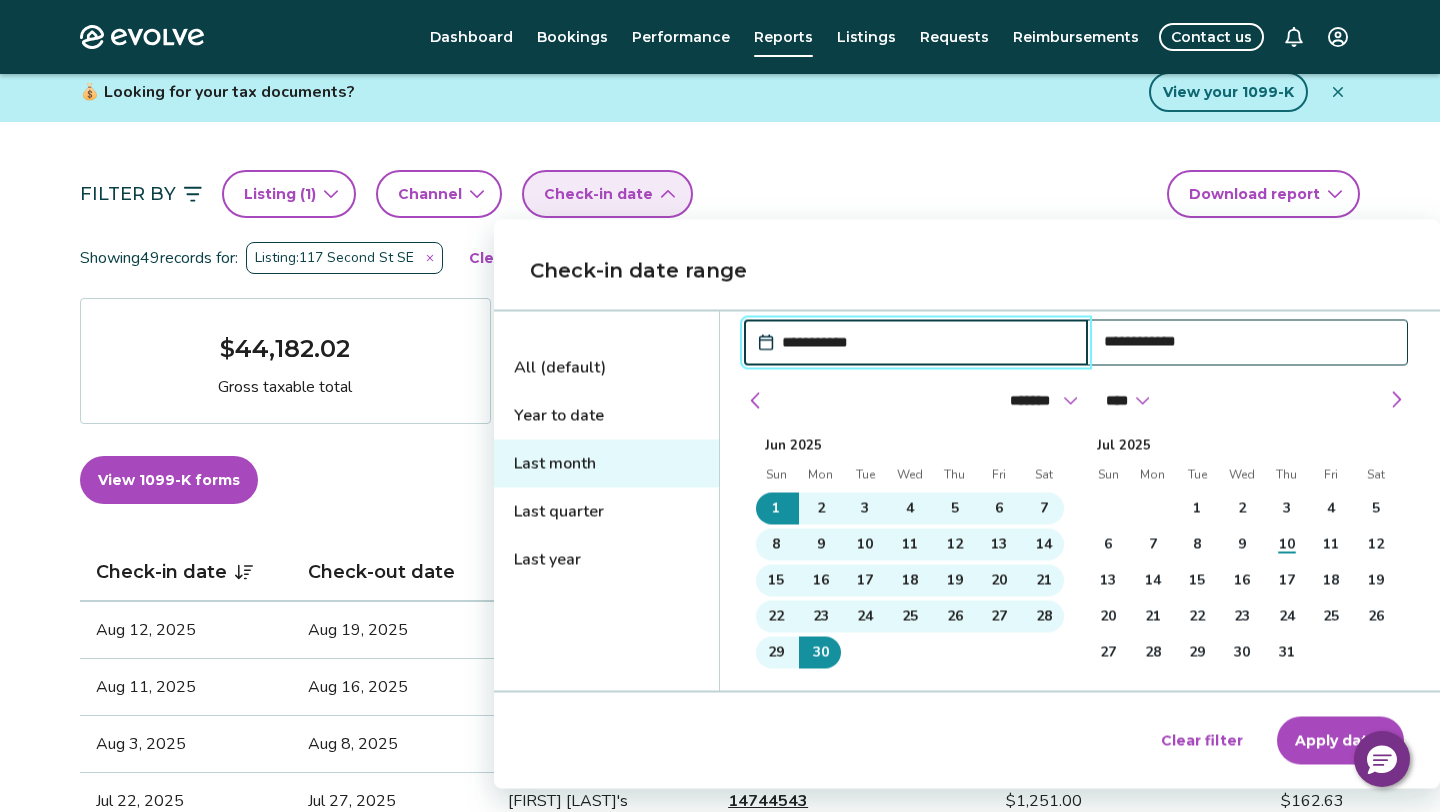 scroll, scrollTop: 160, scrollLeft: 0, axis: vertical 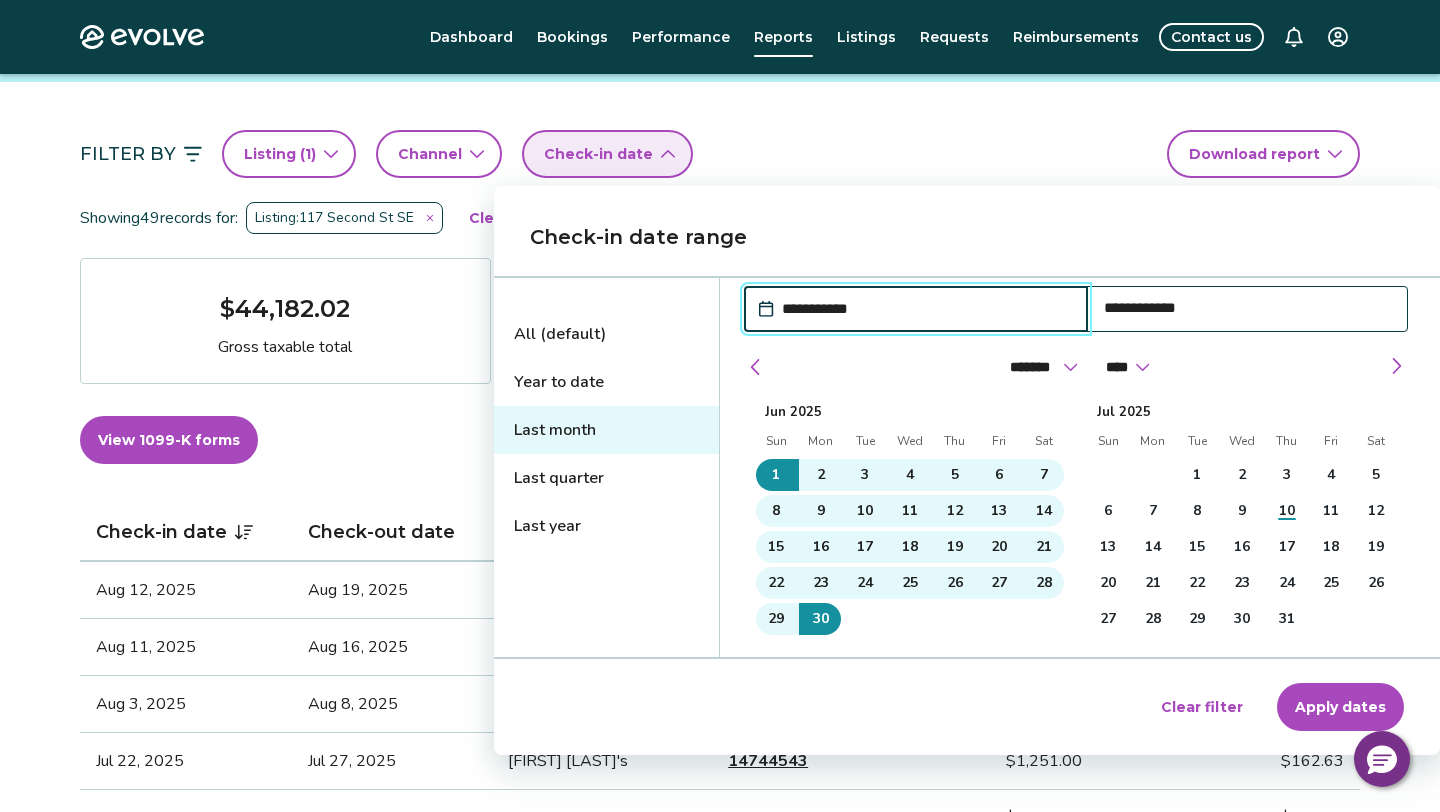click on "Apply dates" at bounding box center (1340, 707) 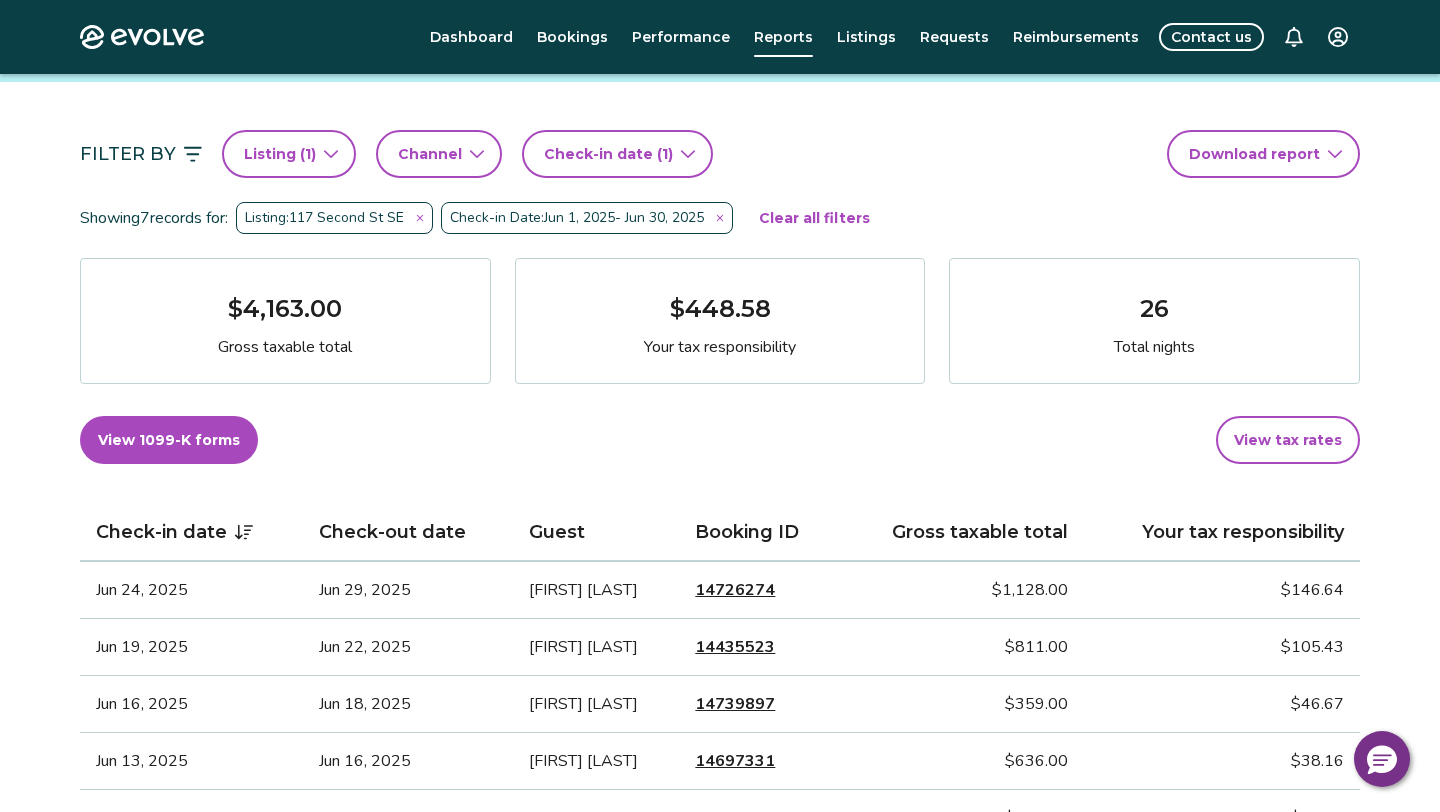 click on "Filter By  Listing ( [NUMBER] ) Channel Check-in date ([NUMBER]) Download   report Showing  [NUMBER]  records   for: Listing:  [NUMBER] [STREET] Check-in Date:  [DATE] -   [DATE] Clear all filters $[AMOUNT] Gross taxable total $[AMOUNT] Your tax responsibility [NUMBER] Total nights View 1099-K forms View tax rates Check-in date Check-out date Guest Booking ID Gross taxable total Your tax responsibility [DATE] [DATE] [FIRST] [LAST] [NUMBER] $[AMOUNT] $[AMOUNT] [DATE] [DATE] [FIRST] [LAST] [NUMBER] $[AMOUNT] $[AMOUNT] [DATE] [DATE] [FIRST] [LAST] [NUMBER] $[AMOUNT] $[AMOUNT] [DATE] [DATE] [FIRST] [LAST] [NUMBER] $[AMOUNT] $[AMOUNT] [DATE] [DATE] [FIRST] [LAST] [NUMBER] $[AMOUNT] $[AMOUNT] [DATE] [DATE] [FIRST] [LAST] [NUMBER] $[AMOUNT] $[AMOUNT] [DATE] [DATE] [FIRST] [LAST] [NUMBER] $[AMOUNT] $[AMOUNT]" at bounding box center (720, 581) 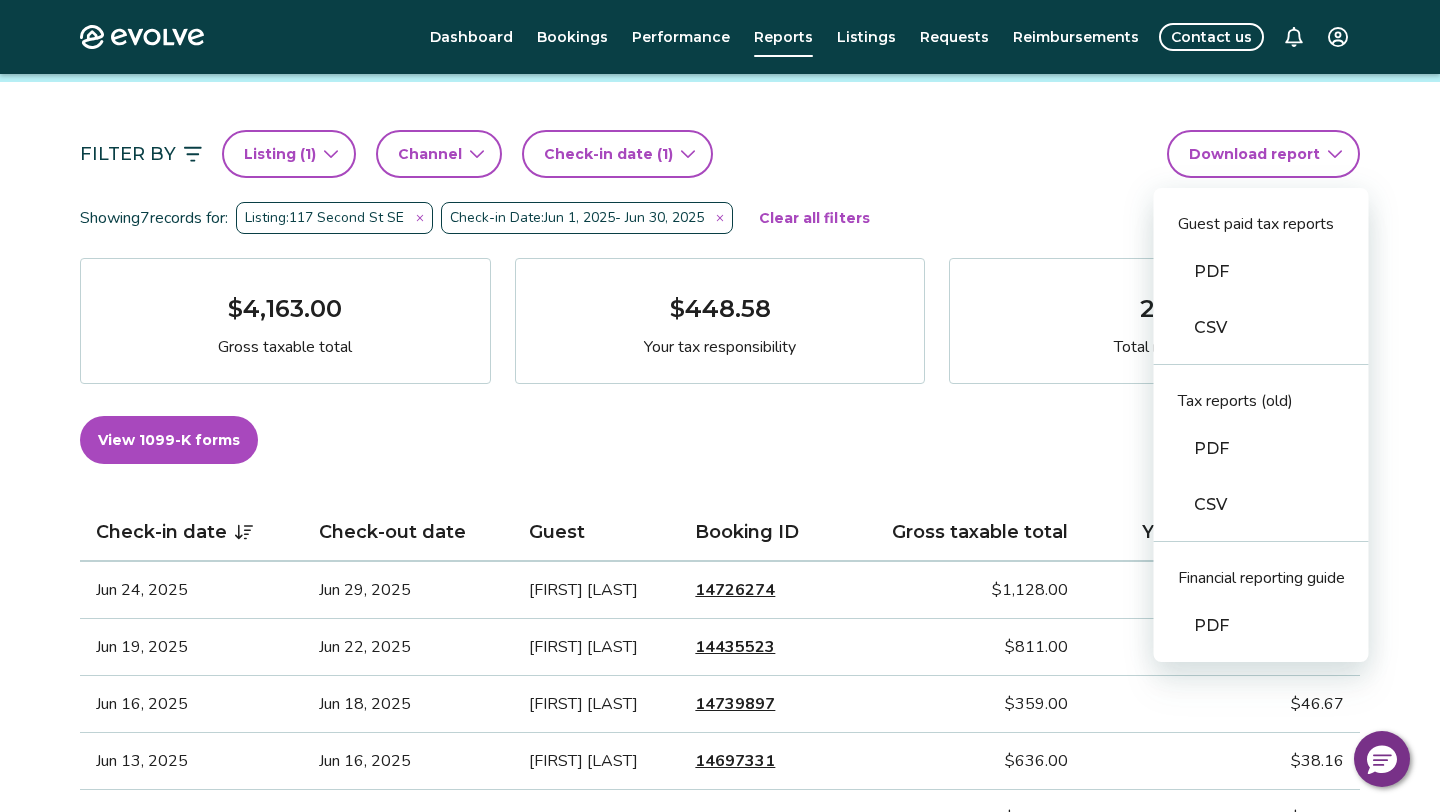 click on "Evolve Dashboard Bookings Performance Reports Listings Requests Reimbursements Contact us Reports Completed payouts Pending payouts Taxes Charges Adjustments 💰 Looking for your tax documents? View your 1099-K Filter By  Listing ( [NUMBER] ) Channel Check-in date ([NUMBER]) Download   report Guest paid tax reports PDF CSV Tax reports (old) PDF CSV Financial reporting guide PDF Showing  [NUMBER]  records   for: Listing:  [NUMBER] [STREET] Check-in Date:  [DATE] -   [DATE] Clear all filters $[AMOUNT] Gross taxable total $[AMOUNT] Your tax responsibility [NUMBER] Total nights View 1099-K forms View tax rates Check-in date Check-out date Guest Booking ID Gross taxable total Your tax responsibility [DATE] [DATE] [FIRST] [LAST] [NUMBER] $[AMOUNT] $[AMOUNT] [DATE] [DATE] [FIRST] [LAST] [NUMBER] $[AMOUNT] $[AMOUNT] [DATE] [DATE] [FIRST] [LAST] [NUMBER] $[AMOUNT] $[AMOUNT] [DATE] [DATE] [FIRST] [LAST] [NUMBER] $[AMOUNT] $[AMOUNT] [DATE] [DATE] [FIRST] [LAST] [NUMBER] $[AMOUNT] $[AMOUNT] [NUMBER] |" at bounding box center (720, 808) 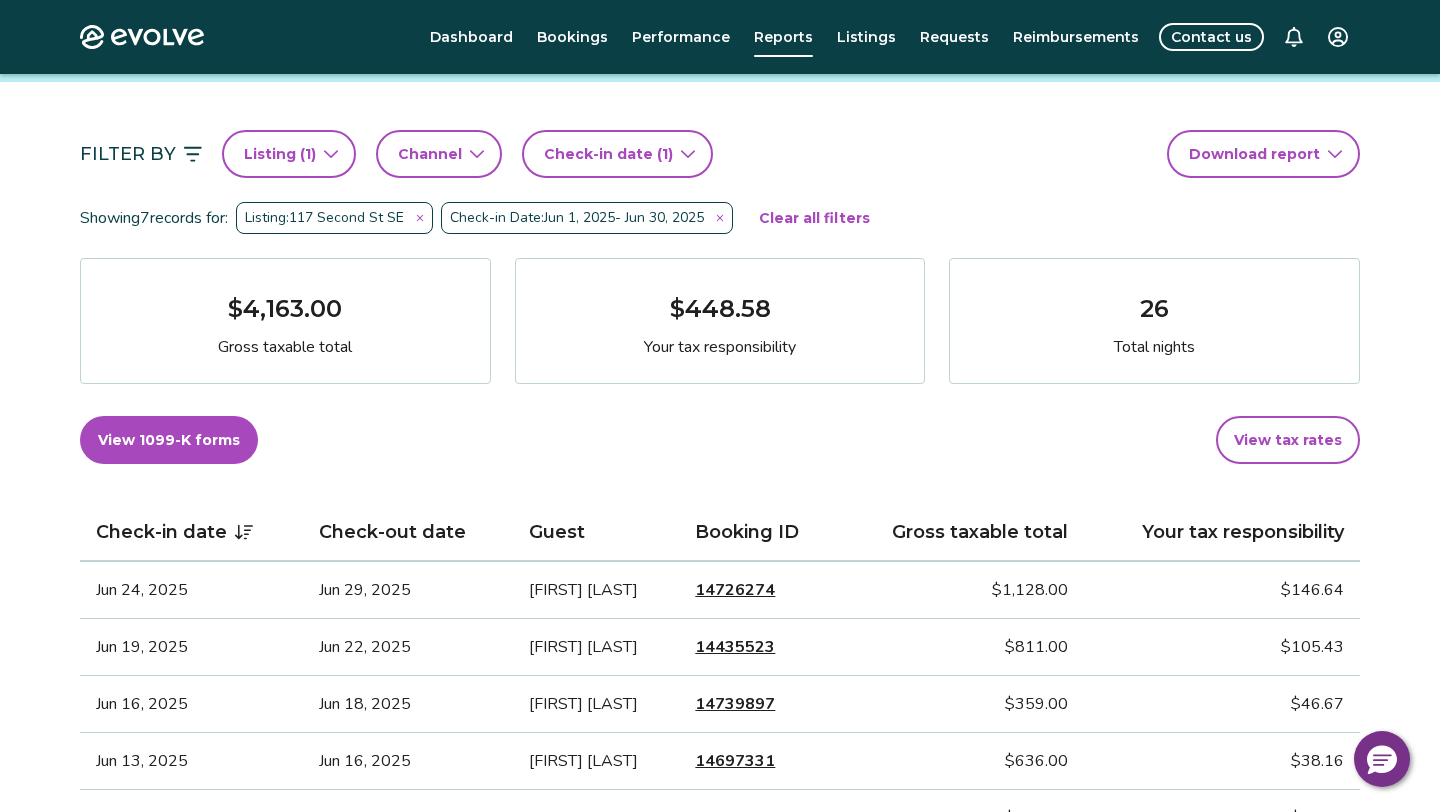 click on "Listing ( 1 )" at bounding box center (289, 154) 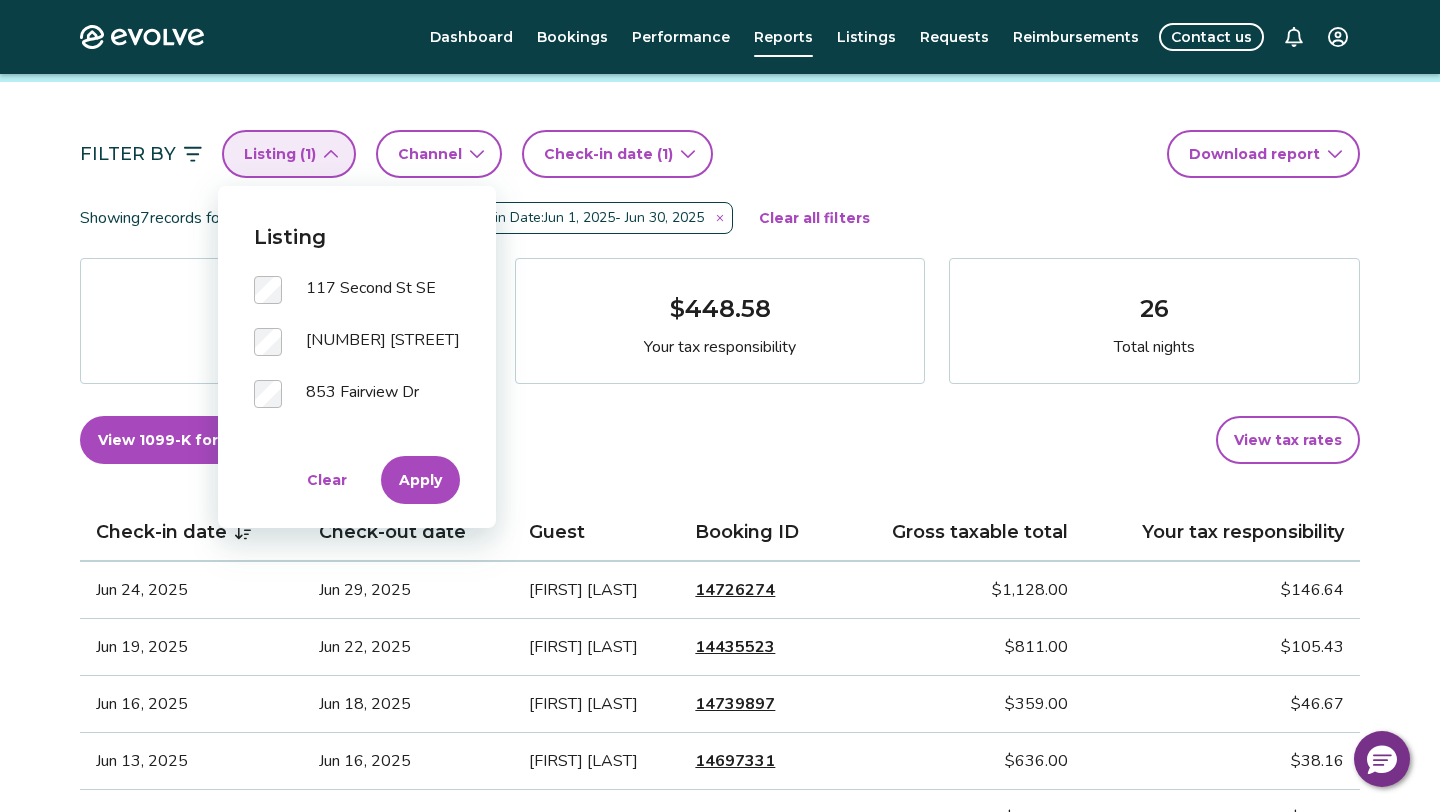 click on "Apply" at bounding box center [420, 480] 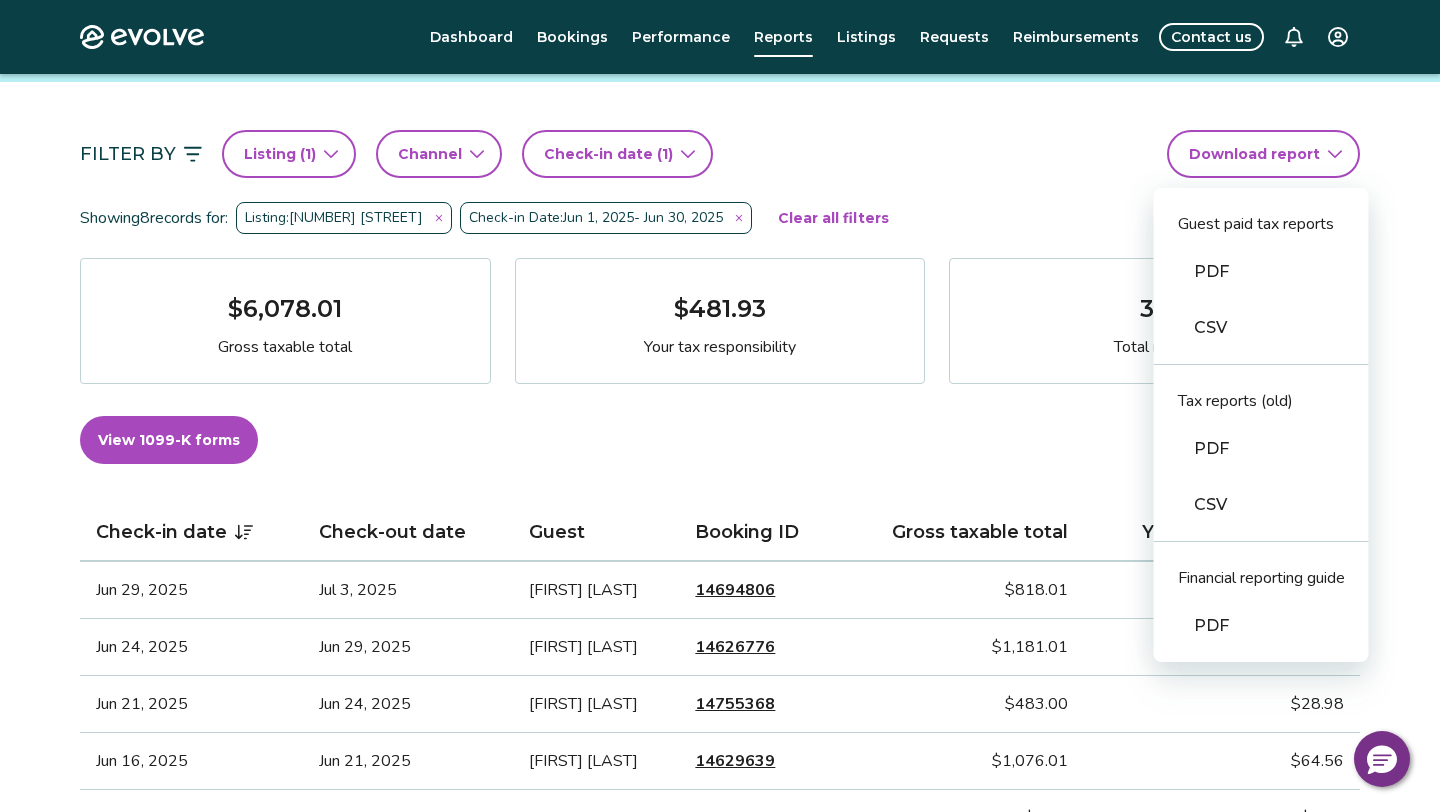 click on "Evolve Dashboard Bookings Performance Reports Listings Requests Reimbursements Contact us Reports Completed payouts Pending payouts Taxes Charges Adjustments 💰 Looking for your tax documents? View your 1099-K Filter By  Listing ( [NUMBER] ) Channel Check-in date ([NUMBER]) Download   report Guest paid tax reports PDF CSV Tax reports (old) PDF CSV Financial reporting guide PDF Showing  [NUMBER]  records   for: Listing:  [NUMBER] [STREET] Check-in Date:  [DATE] -   [DATE] Clear all filters $[AMOUNT] Gross taxable total $[AMOUNT] Your tax responsibility [NUMBER] Total nights View 1099-K forms View tax rates Check-in date Check-out date Guest Booking ID Gross taxable total Your tax responsibility [DATE] [DATE] [FIRST] [LAST] [NUMBER] $[AMOUNT] $[AMOUNT] [DATE] [DATE] [FIRST] [LAST] [NUMBER] $[AMOUNT] $[AMOUNT] [DATE] [DATE] [FIRST] [LAST] [NUMBER] $[AMOUNT] $[AMOUNT] [DATE] [DATE] [FIRST] [LAST] [NUMBER] $[AMOUNT] $[AMOUNT] [DATE] [DATE] [FIRST] [LAST] [NUMBER] $[AMOUNT] $[AMOUNT] [DATE] [DATE] [FIRST] [LAST] [NUMBER] $[AMOUNT] $[AMOUNT] [DATE] [DATE] [NUMBER] |" at bounding box center (720, 836) 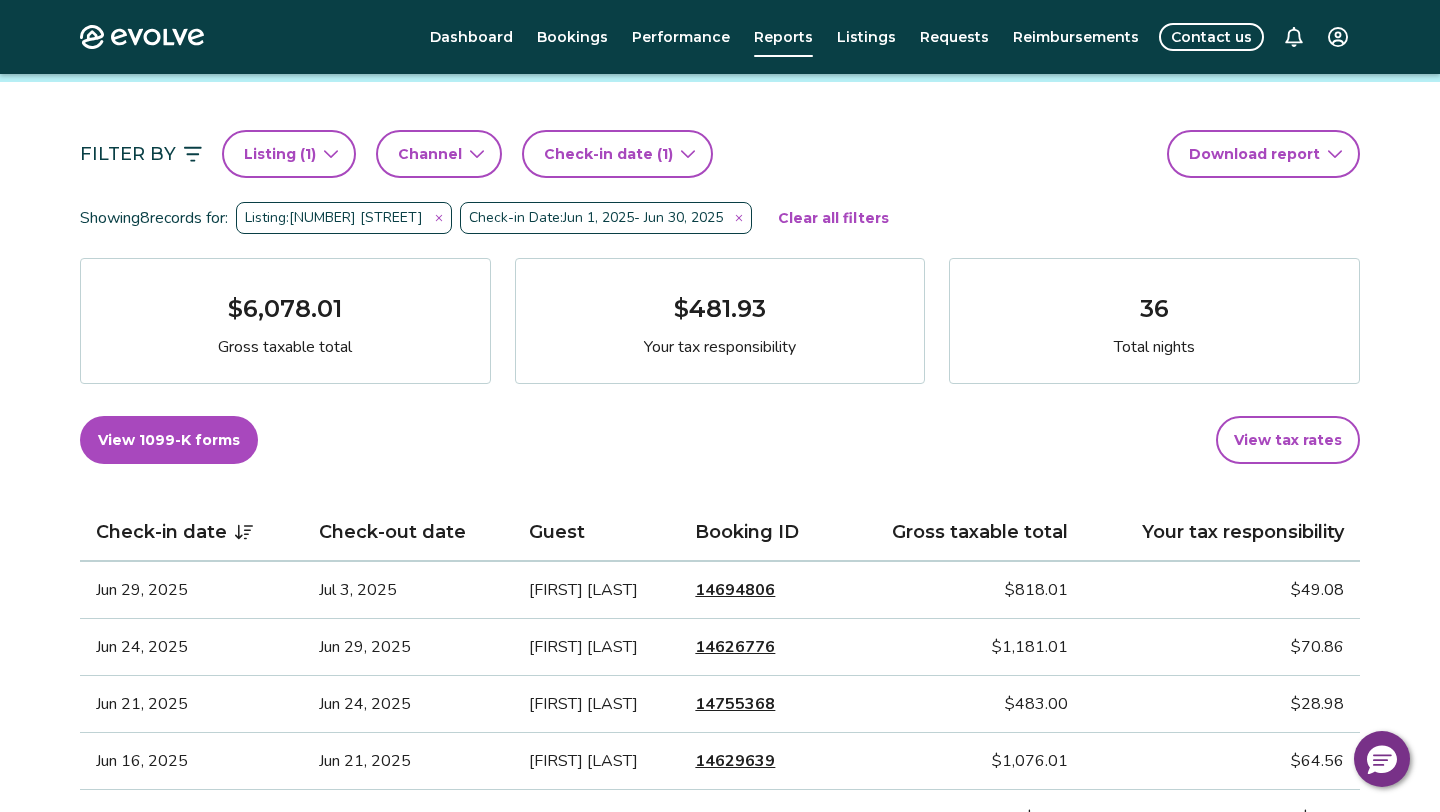 click 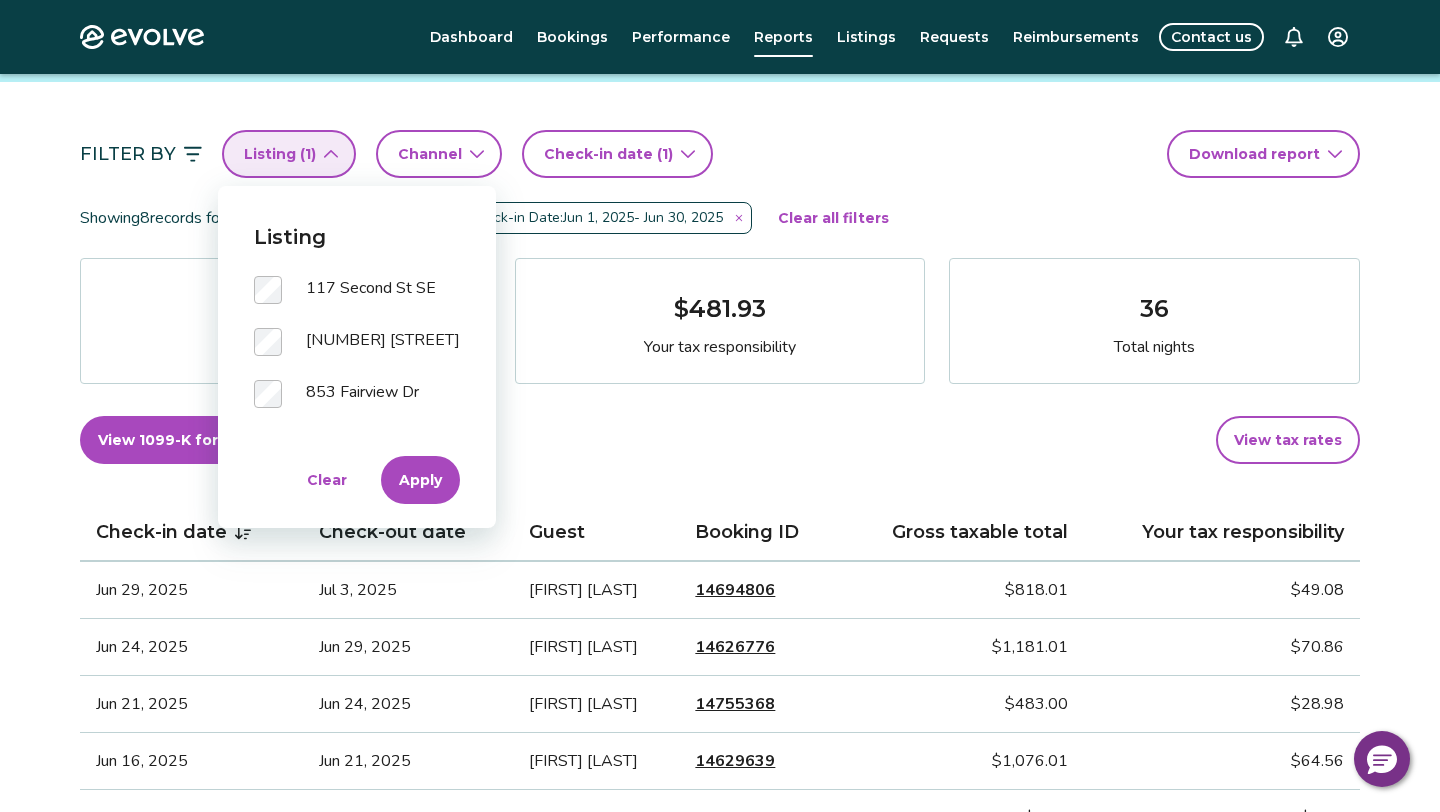 click on "Apply" at bounding box center (420, 480) 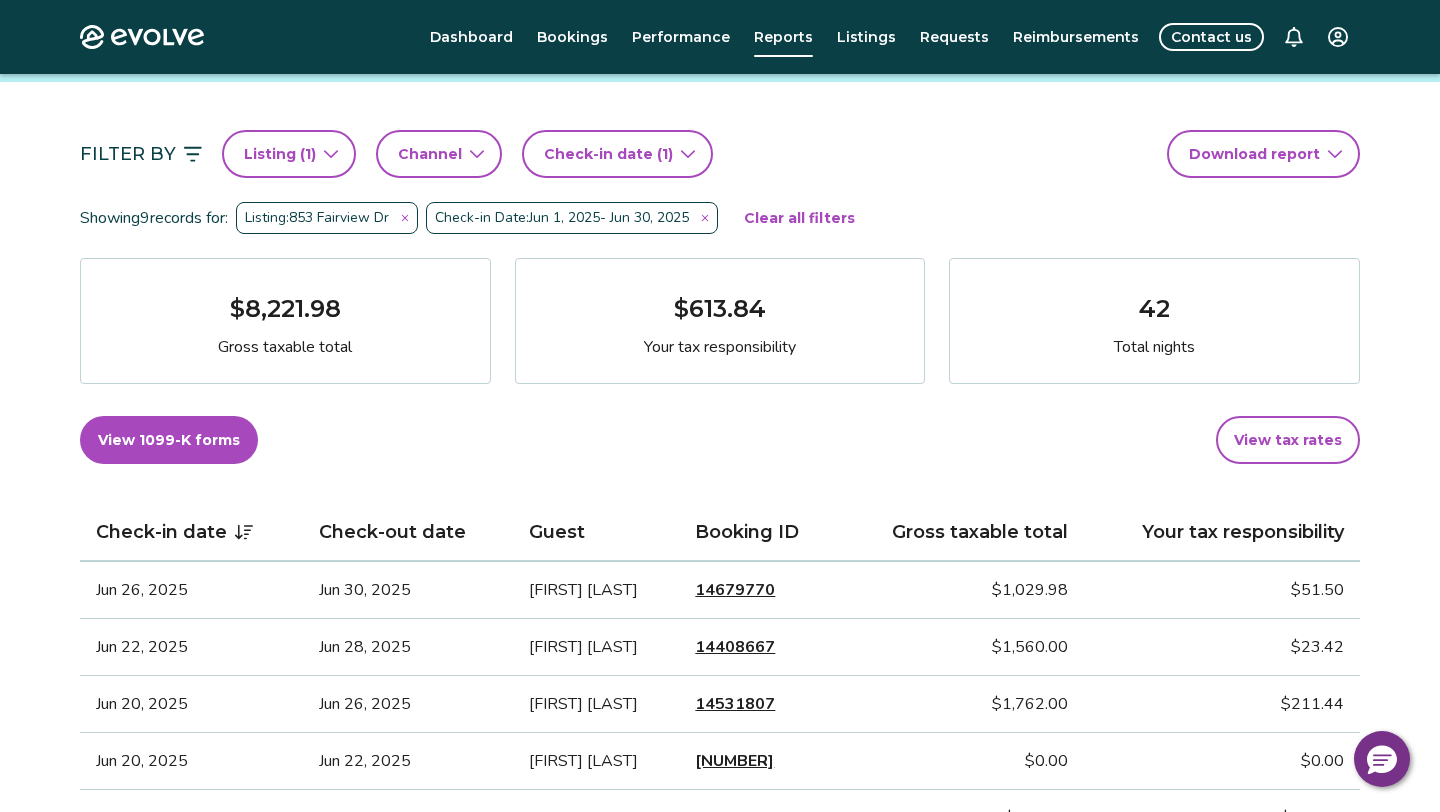 click on "Evolve Dashboard Bookings Performance Reports Listings Requests Reimbursements Contact us Reports Completed payouts Pending payouts Taxes Charges Adjustments 💰 Looking for your tax documents? View your 1099-K Filter By  Listing ( [NUMBER] ) Channel Check-in date ([NUMBER]) Download   report Showing  [NUMBER]  records   for: Listing:  [NUMBER] [STREET] Check-in Date:  [DATE] -   [DATE] Clear all filters $[AMOUNT] Gross taxable total $[AMOUNT] Your tax responsibility [NUMBER] Total nights View 1099-K forms View tax rates Check-in date Check-out date Guest Booking ID Gross taxable total Your tax responsibility [DATE] [DATE] [FIRST] [LAST] [NUMBER] $[AMOUNT] $[AMOUNT] [DATE] [DATE] [FIRST] [LAST] [NUMBER] $[AMOUNT] $[AMOUNT] [DATE] [DATE] [FIRST] [LAST] [NUMBER] $[AMOUNT] $[AMOUNT] [DATE] [DATE] [FIRST] [LAST] [NUMBER] $[AMOUNT] $[AMOUNT] [DATE] [DATE] [FIRST] [LAST] [NUMBER] $[AMOUNT] $[AMOUNT] [DATE] [DATE] [FIRST] [LAST] [NUMBER] $[AMOUNT] $[AMOUNT] [DATE] [DATE] [FIRST] [LAST] [NUMBER] $[AMOUNT] $[AMOUNT]" at bounding box center [720, 865] 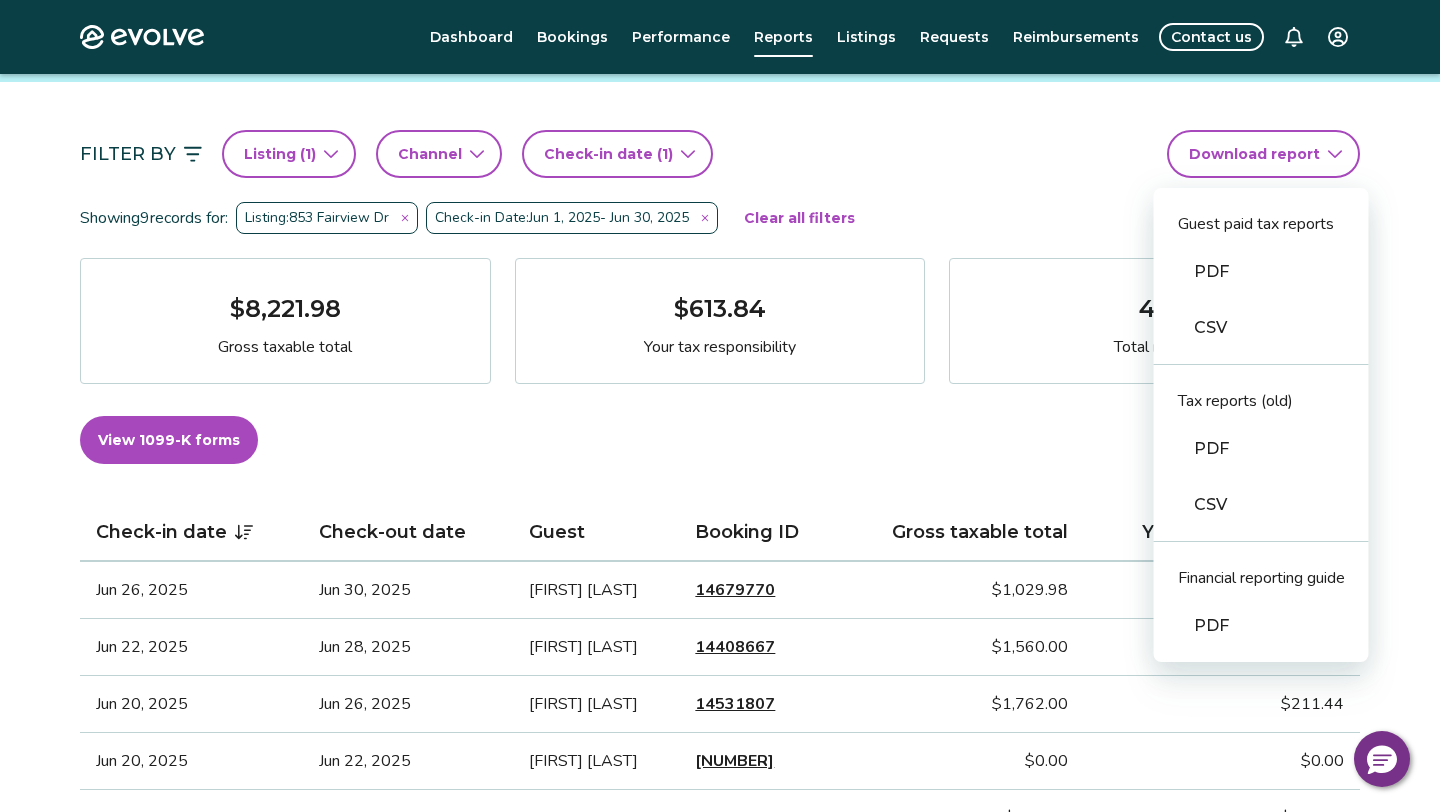 click on "PDF" at bounding box center [1261, 272] 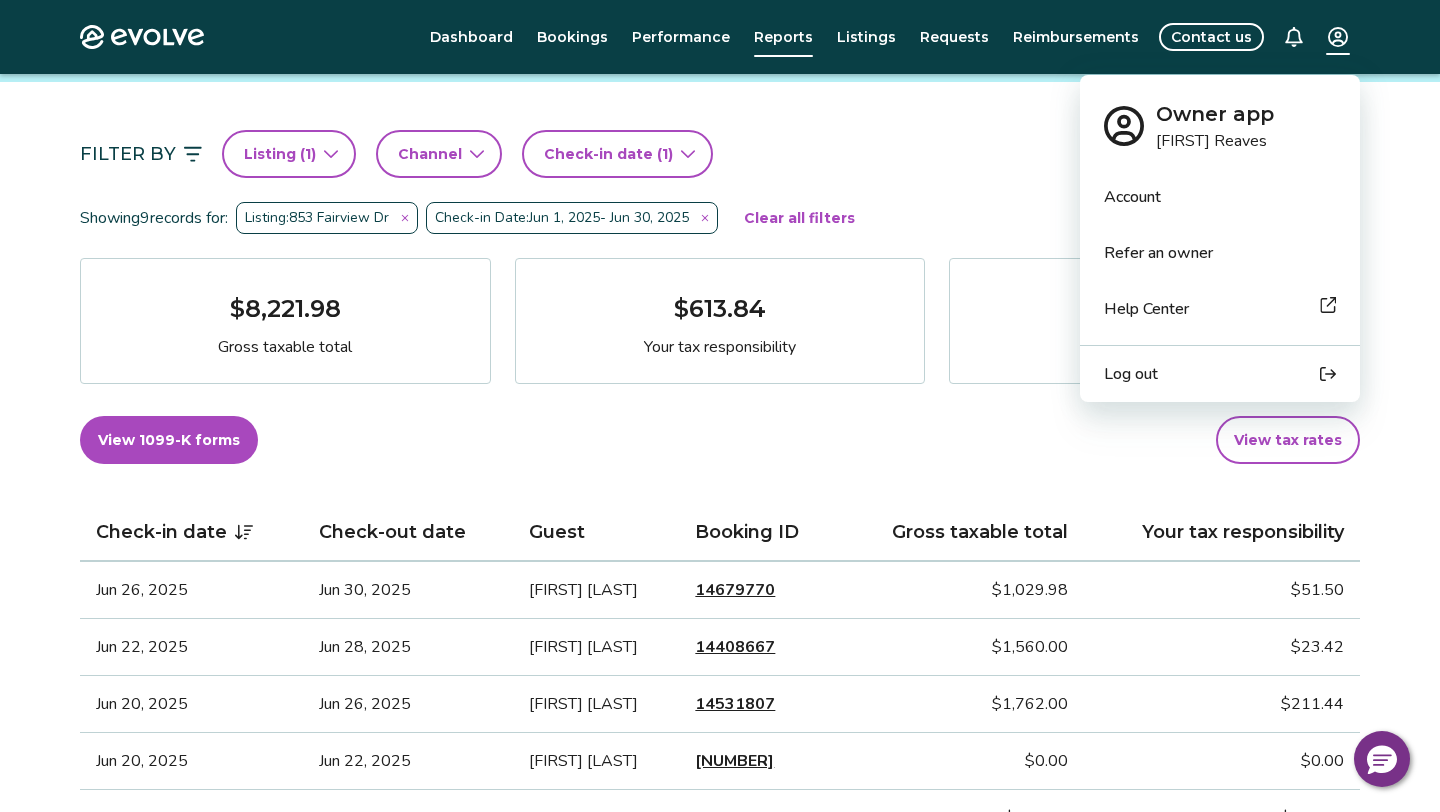 click on "Evolve Dashboard Bookings Performance Reports Listings Requests Reimbursements Contact us Reports Completed payouts Pending payouts Taxes Charges Adjustments 💰 Looking for your tax documents? View your 1099-K Filter By  Listing ( [NUMBER] ) Channel Check-in date ([NUMBER]) Download   report Showing  [NUMBER]  records   for: Listing:  [NUMBER] [STREET] Check-in Date:  [DATE] -   [DATE] Clear all filters $[AMOUNT] Gross taxable total $[AMOUNT] Your tax responsibility [NUMBER] Total nights View 1099-K forms View tax rates Check-in date Check-out date Guest Booking ID Gross taxable total Your tax responsibility [DATE] [DATE] [FIRST] [LAST] [NUMBER] $[AMOUNT] $[AMOUNT] [DATE] [DATE] [FIRST] [LAST] [NUMBER] $[AMOUNT] $[AMOUNT] [DATE] [DATE] [FIRST] [LAST] [NUMBER] $[AMOUNT] $[AMOUNT] [DATE] [DATE] [FIRST] [LAST] [NUMBER] $[AMOUNT] $[AMOUNT] [DATE] [DATE] [FIRST] [LAST] [NUMBER] $[AMOUNT] $[AMOUNT] [DATE] [DATE] [FIRST] [LAST] [NUMBER] $[AMOUNT] $[AMOUNT] [DATE] [DATE] [FIRST] [LAST] [NUMBER] $[AMOUNT] $[AMOUNT]" at bounding box center (720, 865) 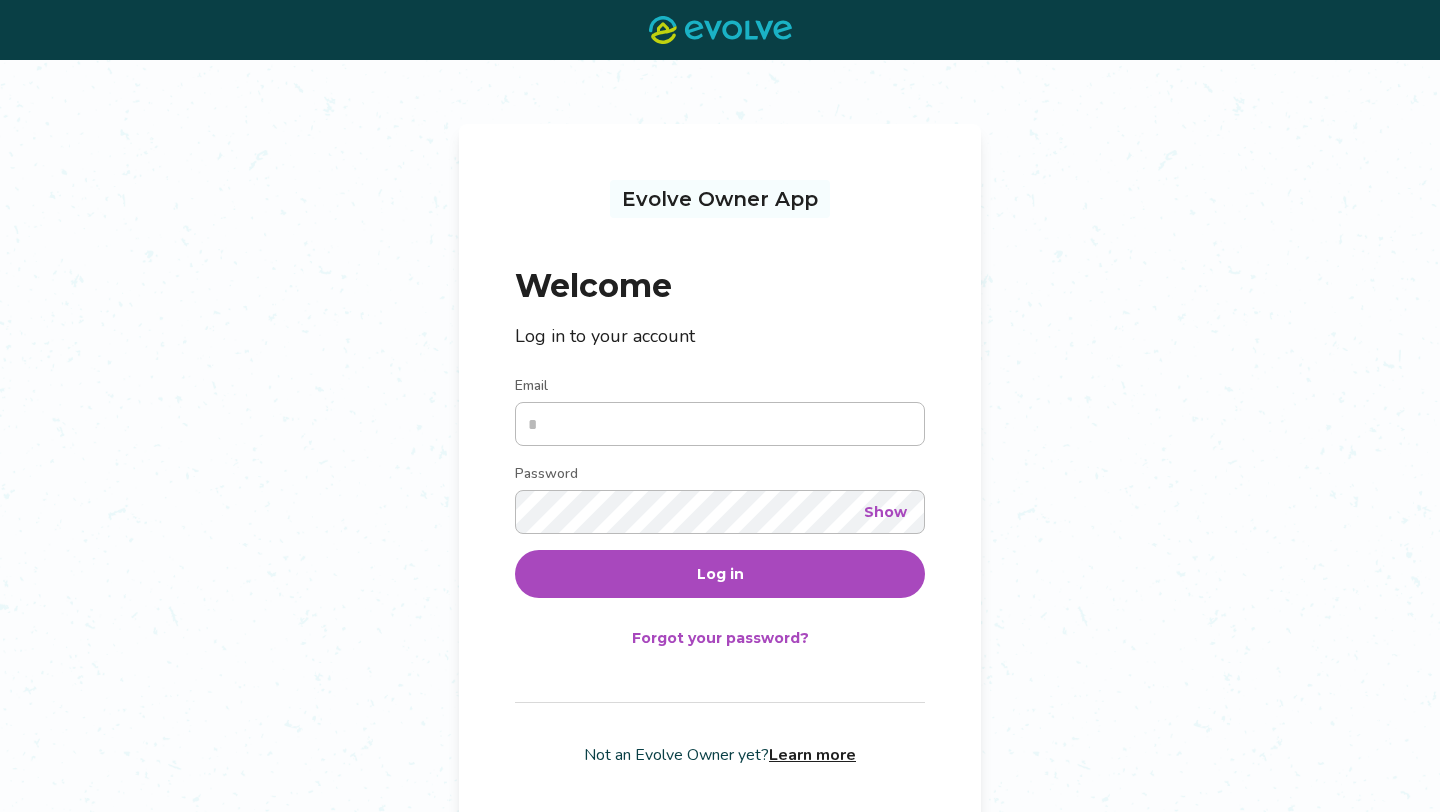 scroll, scrollTop: 0, scrollLeft: 0, axis: both 